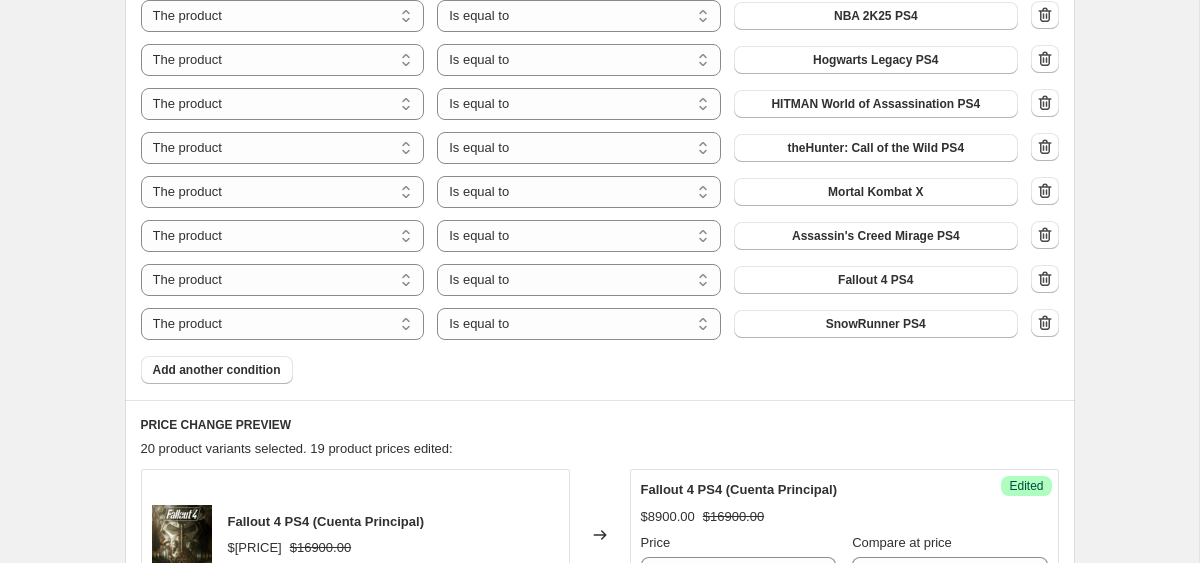 scroll, scrollTop: 1089, scrollLeft: 0, axis: vertical 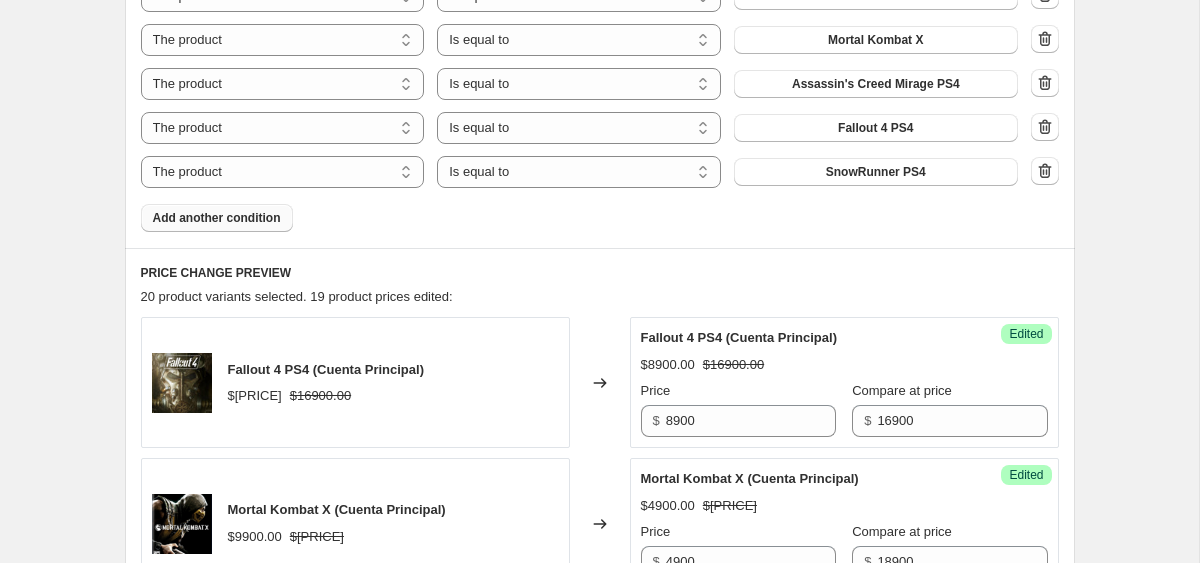 click on "Add another condition" at bounding box center (217, 218) 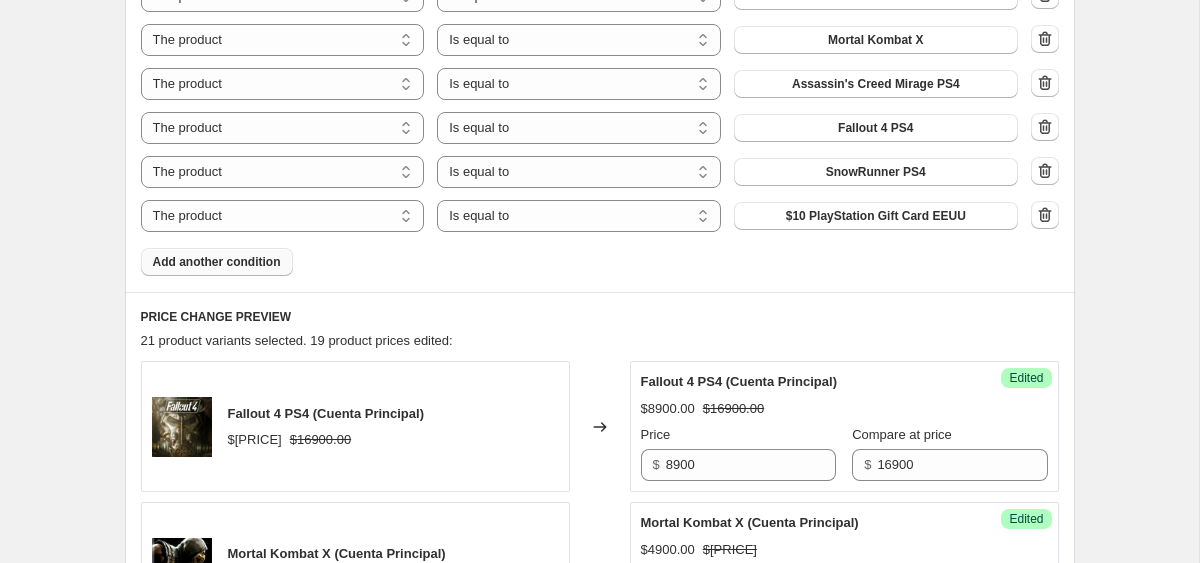 click on "$10 PlayStation Gift Card EEUU" at bounding box center (876, 216) 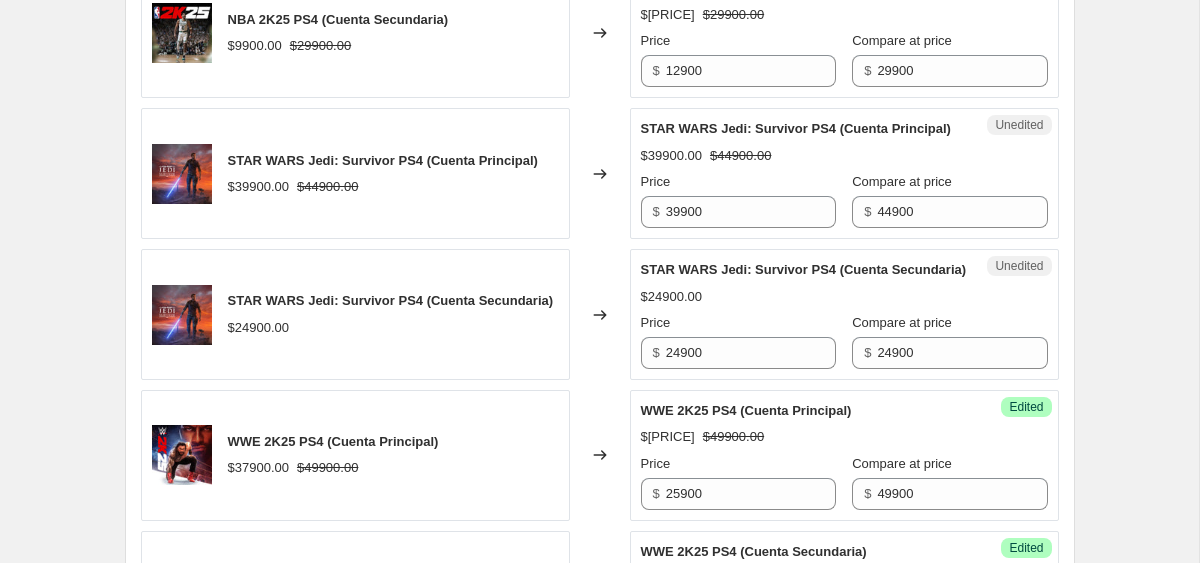 scroll, scrollTop: 3444, scrollLeft: 0, axis: vertical 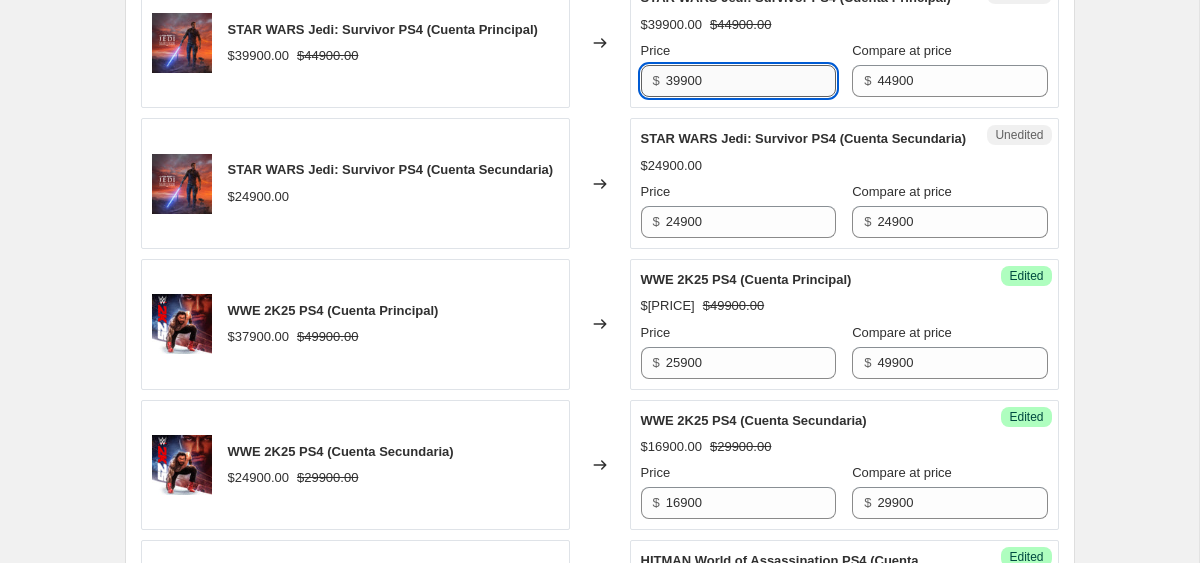 click on "39900" at bounding box center [751, 81] 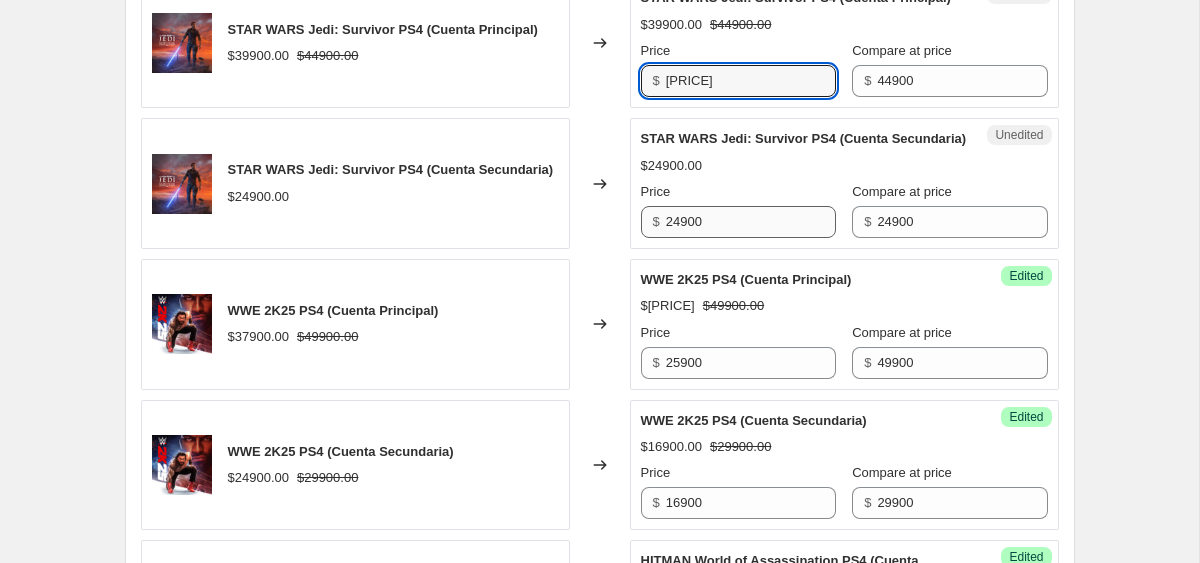 type on "[PRICE]" 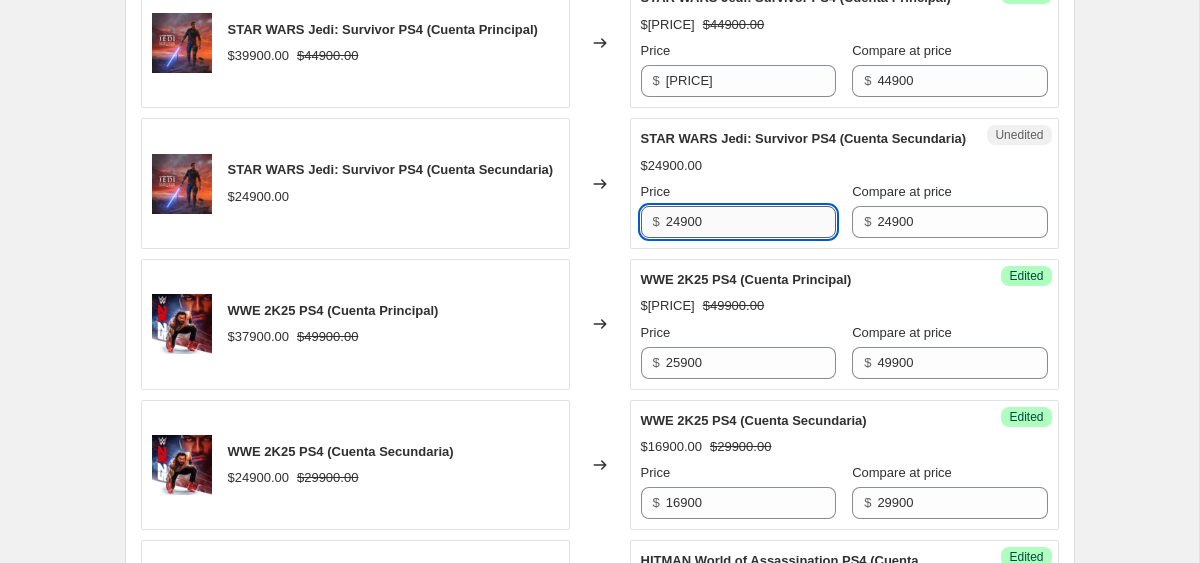 click on "24900" at bounding box center [751, 222] 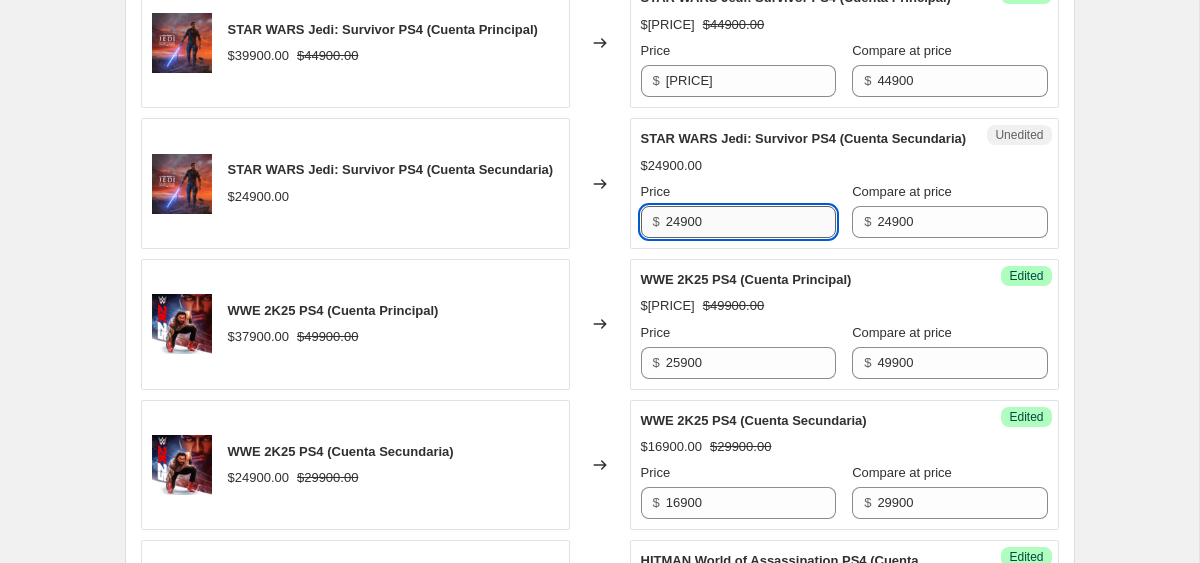 click on "24900" at bounding box center (751, 222) 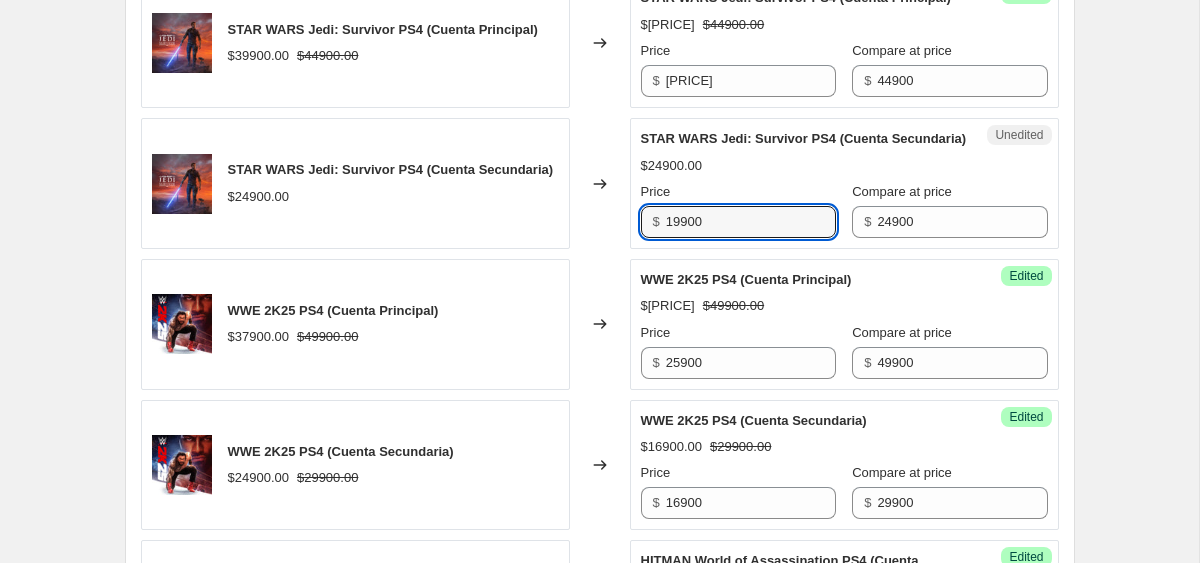type on "19900" 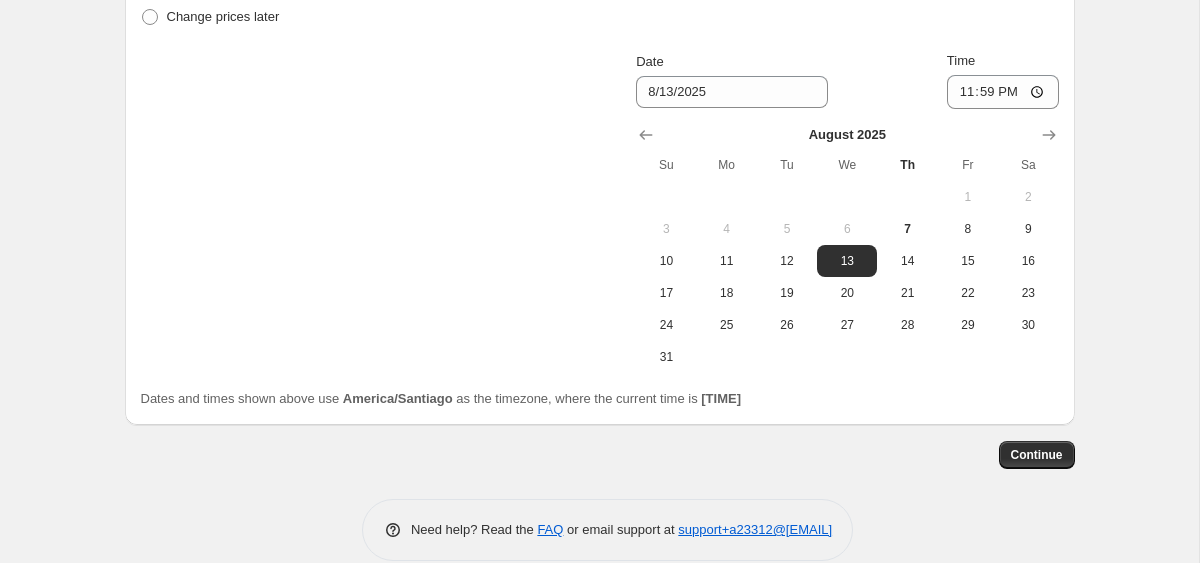 scroll, scrollTop: 4557, scrollLeft: 0, axis: vertical 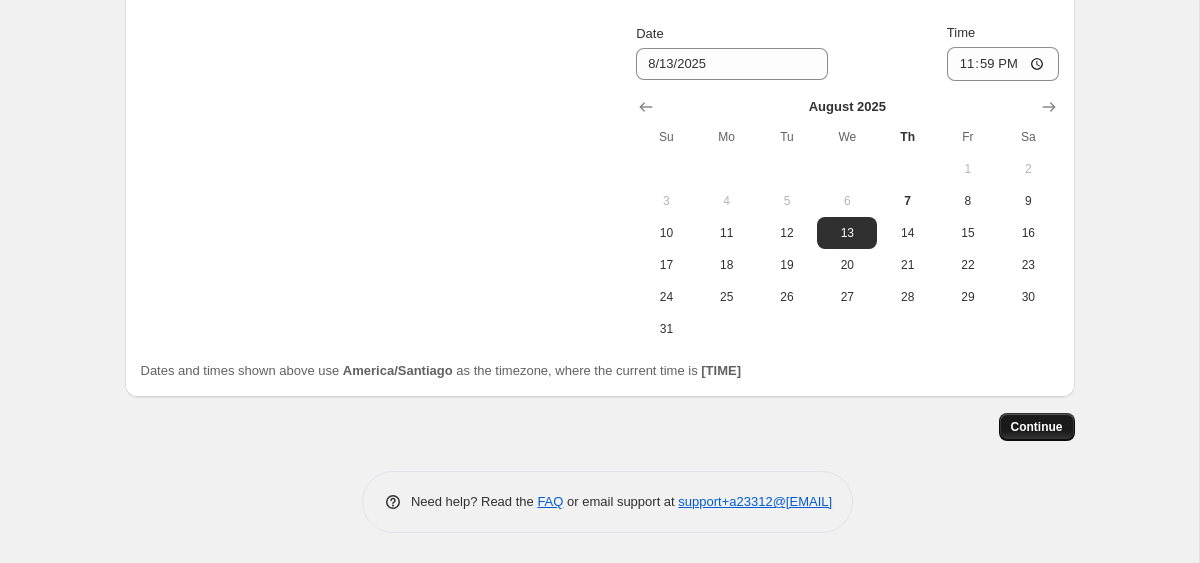 click on "Continue" at bounding box center [1037, 427] 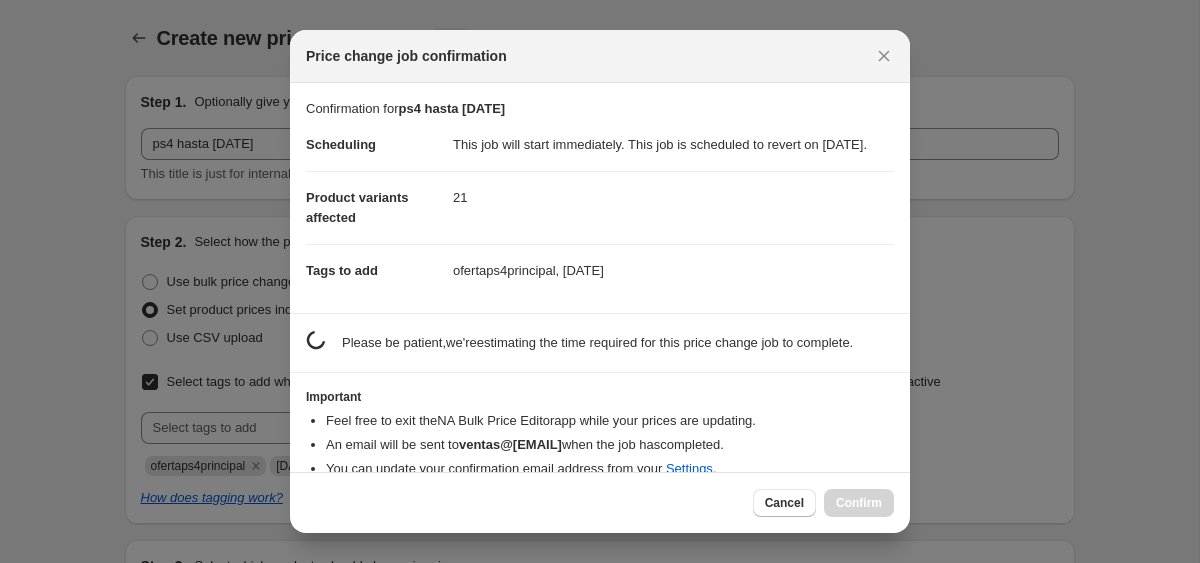 scroll, scrollTop: 0, scrollLeft: 0, axis: both 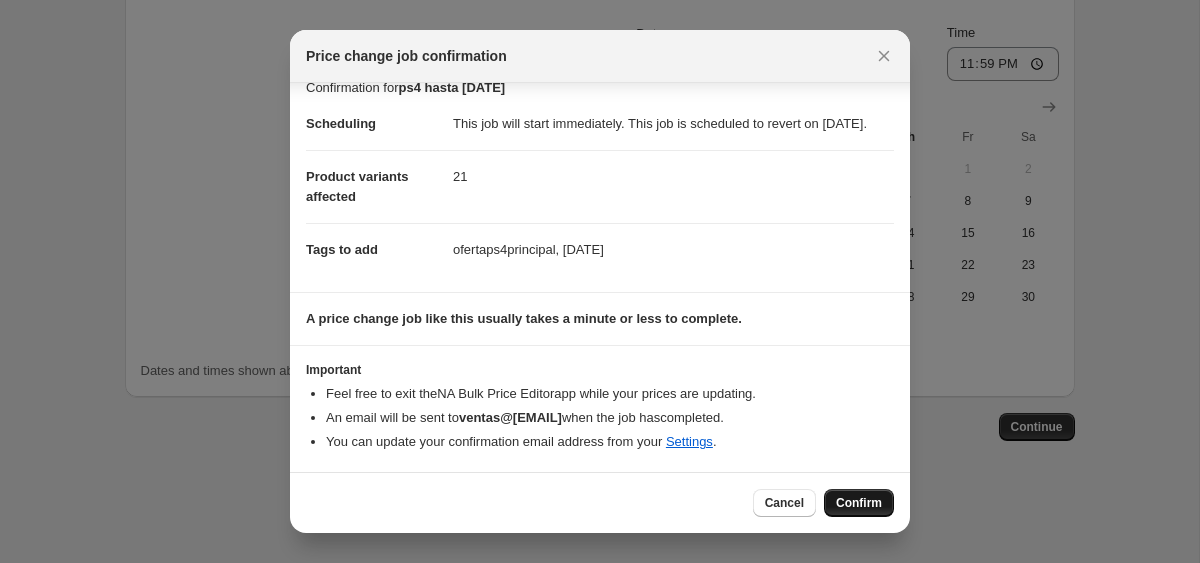 click on "Confirm" at bounding box center (859, 503) 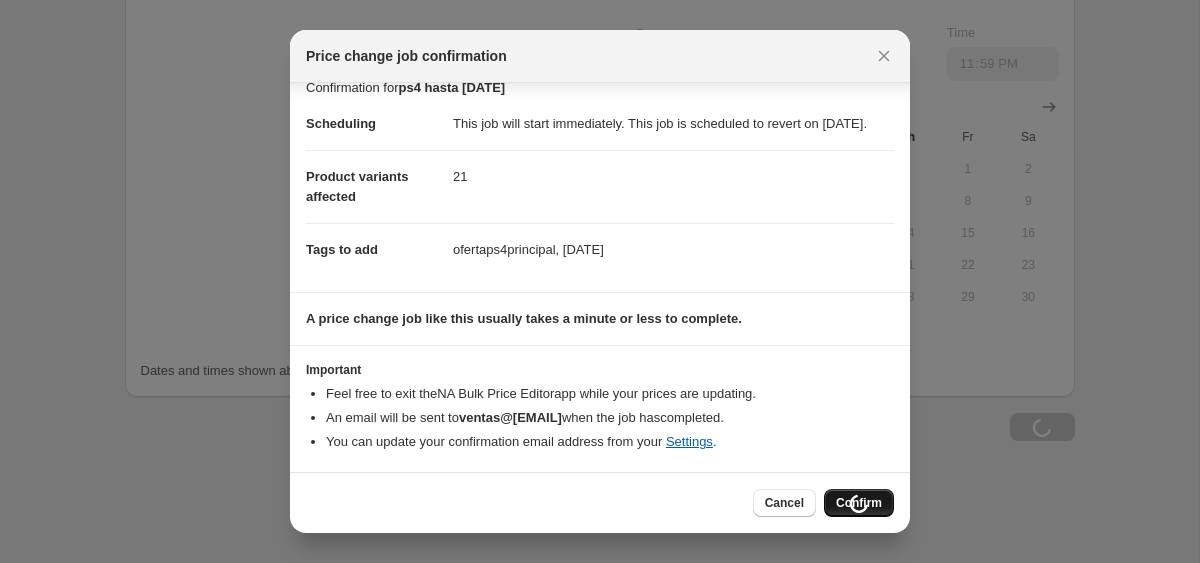 scroll, scrollTop: 4625, scrollLeft: 0, axis: vertical 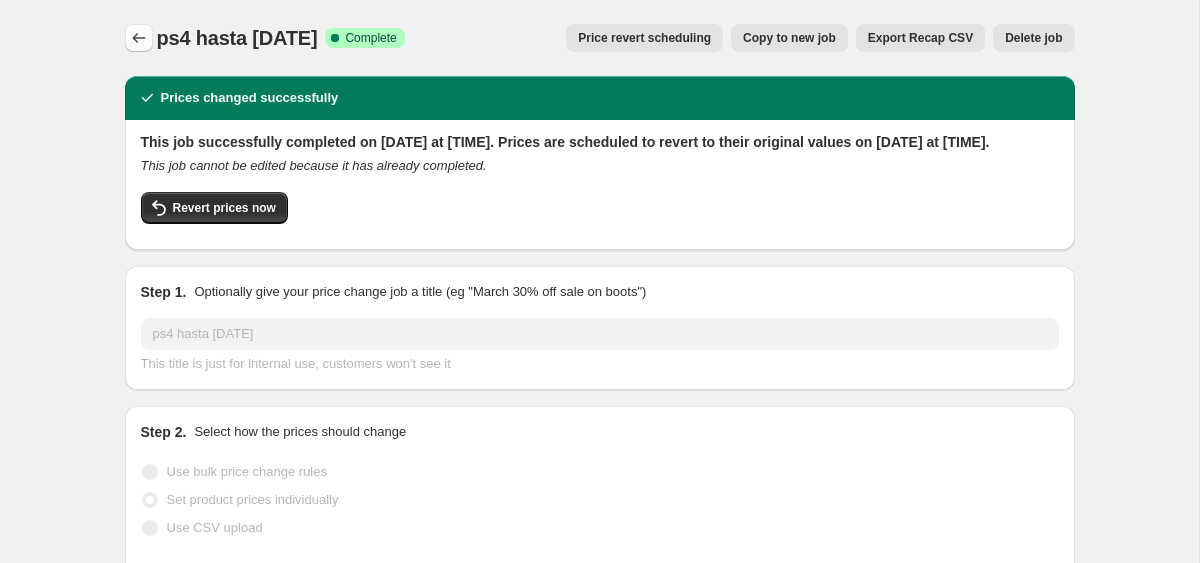 click 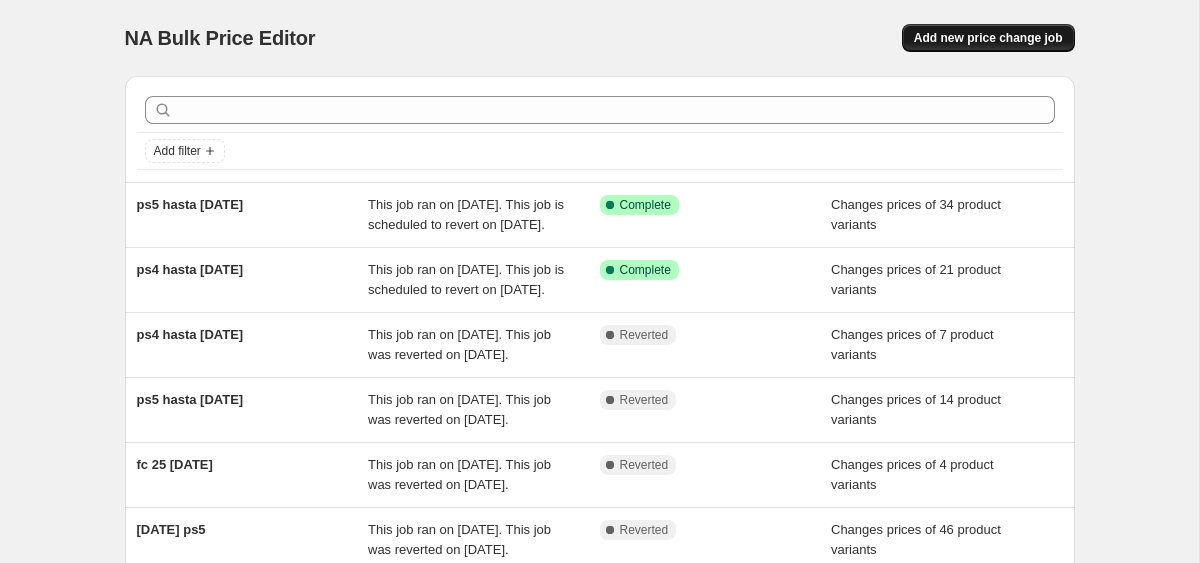 click on "Add new price change job" at bounding box center [988, 38] 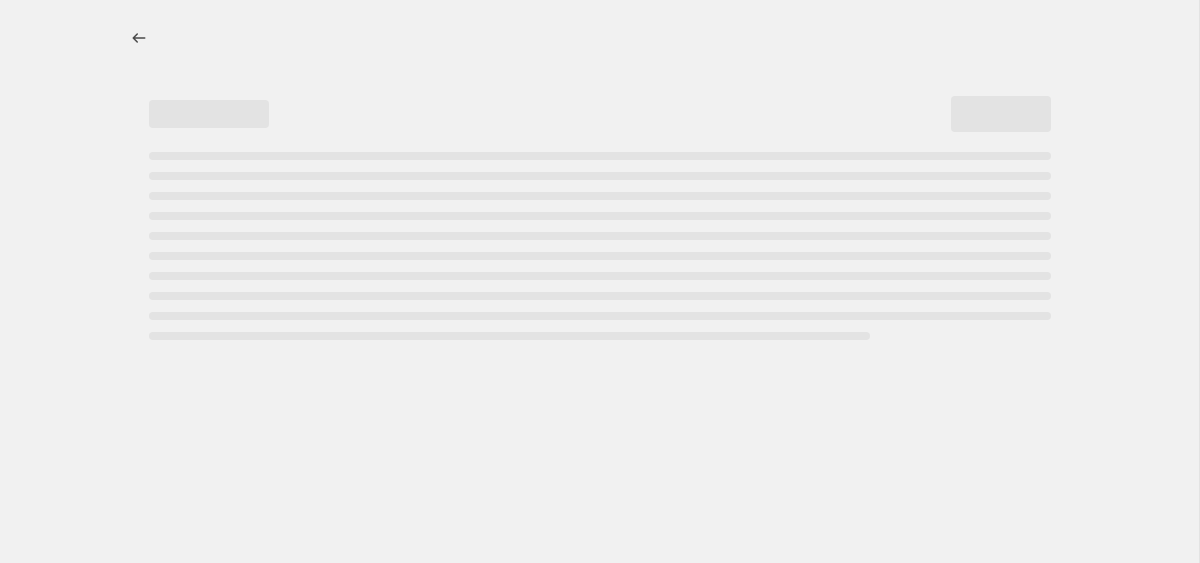 select on "percentage" 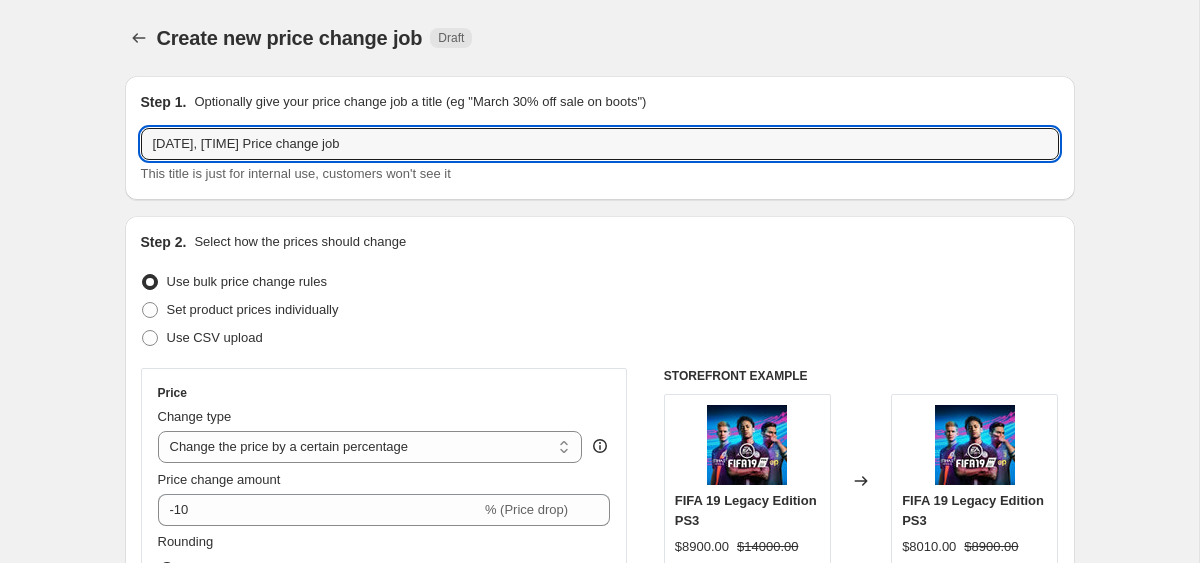 drag, startPoint x: 442, startPoint y: 142, endPoint x: -42, endPoint y: 105, distance: 485.4122 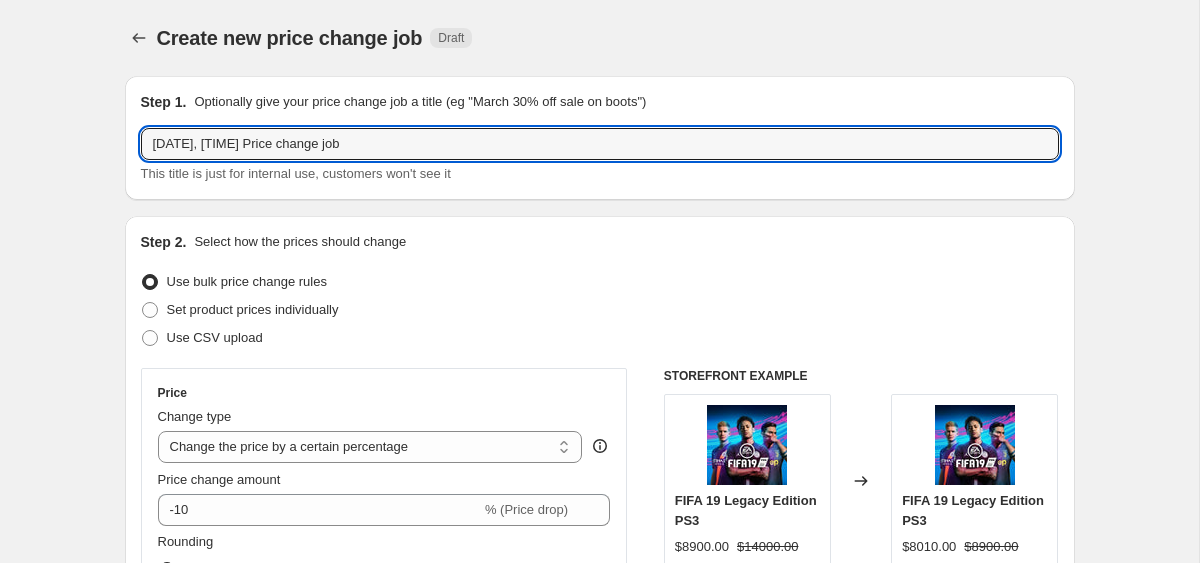 click on "Home Settings Plans Skip to content Create new price change job. This page is ready Create new price change job Draft Step 1. Optionally give your price change job a title (eg "March 30% off sale on boots") [DATE], [TIME] Price change job This title is just for internal use, customers won't see it Step 2. Select how the prices should change Use bulk price change rules Set product prices individually Use CSV upload Price Change type Change the price to a certain amount Change the price by a certain amount Change the price by a certain percentage Change the price to the current compare at price (price before sale) Change the price by a certain amount relative to the compare at price Change the price by a certain percentage relative to the compare at price Don't change the price Change the price by a certain percentage relative to the cost per item Change price to certain cost margin Price change amount -10 % (Price drop)" at bounding box center [600, 281] 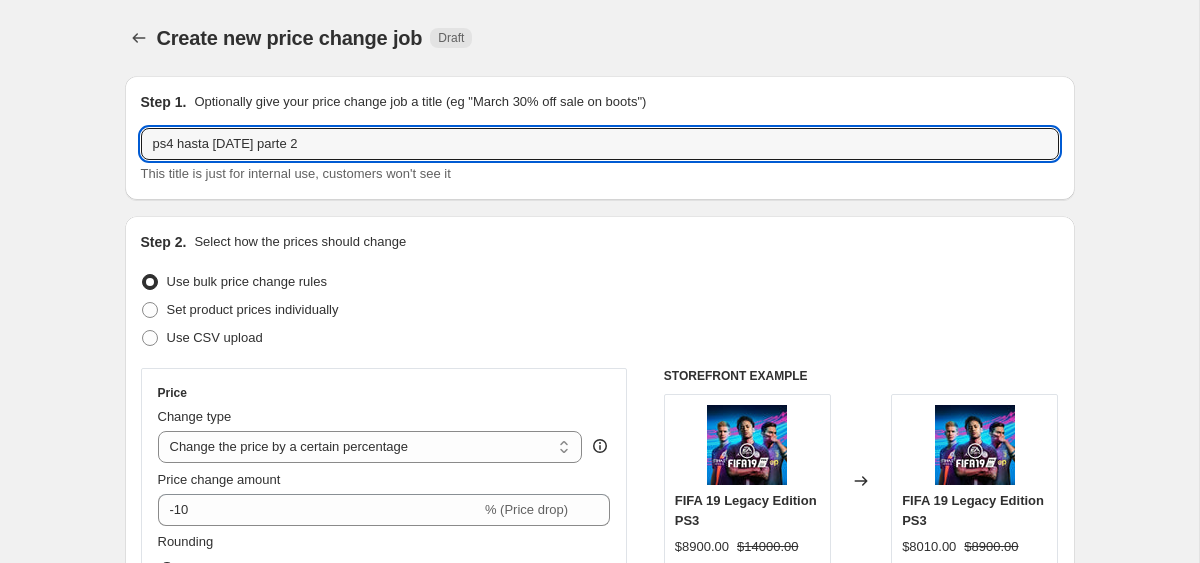 drag, startPoint x: 419, startPoint y: 142, endPoint x: 52, endPoint y: 143, distance: 367.00137 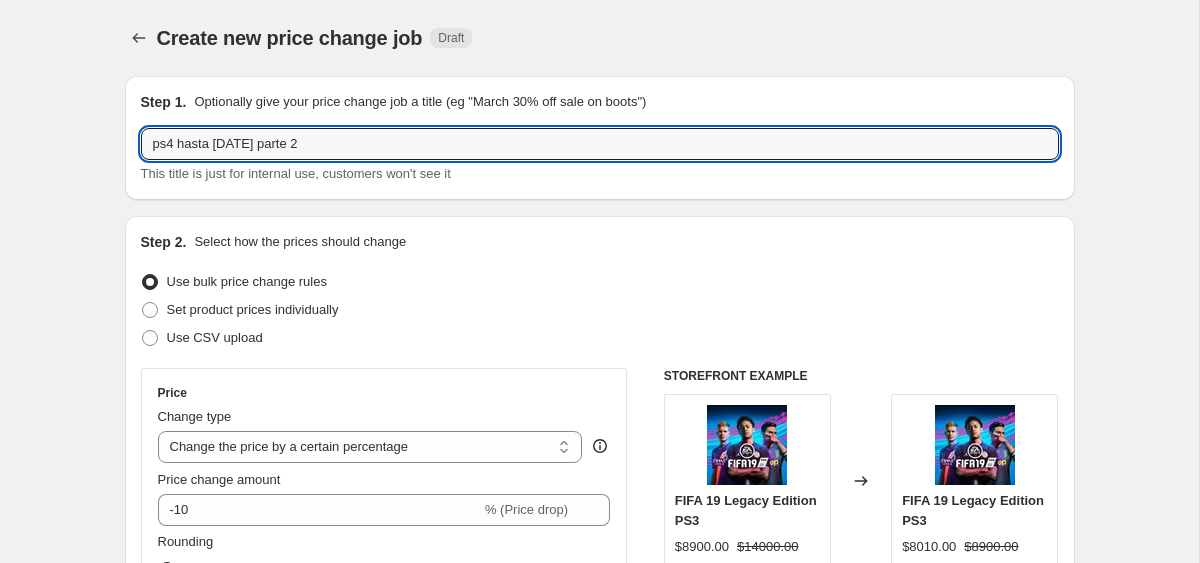 click on "Create new price change job. This page is ready Create new price change job Draft Step 1. Optionally give your price change job a title (eg "March 30% off sale on boots") ps4 hasta [DATE] parte 2 This title is just for internal use, customers won't see it Step 2. Select how the prices should change Use bulk price change rules Set product prices individually Use CSV upload Price Change type Change the price to a certain amount Change the price by a certain amount Change the price by a certain percentage Change the price to the current compare at price (price before sale) Change the price by a certain amount relative to the compare at price Change the price by a certain percentage relative to the compare at price Don't change the price Change the price by a certain percentage relative to the cost per item Change price to certain cost margin Change the price by a certain percentage Price change amount -10 % (Price drop) Rounding Round to nearest .01 Round to nearest whole number End prices in .99 Change type" at bounding box center [599, 999] 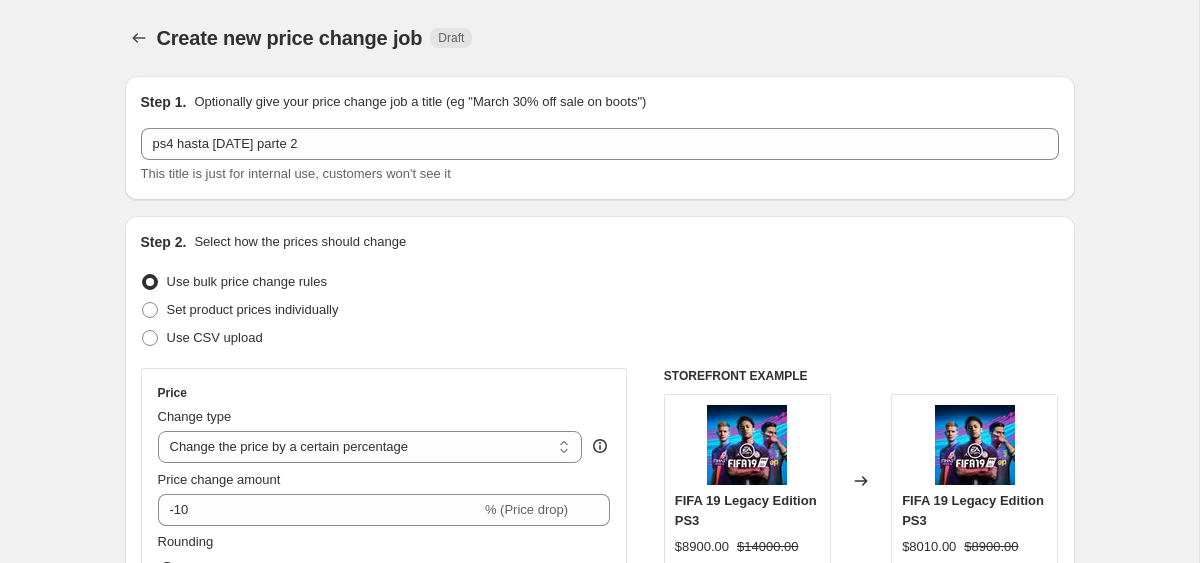 click on "Create new price change job. This page is ready Create new price change job Draft Step 1. Optionally give your price change job a title (eg "March 30% off sale on boots") ps4 hasta [DATE] parte 2 This title is just for internal use, customers won't see it Step 2. Select how the prices should change Use bulk price change rules Set product prices individually Use CSV upload Price Change type Change the price to a certain amount Change the price by a certain amount Change the price by a certain percentage Change the price to the current compare at price (price before sale) Change the price by a certain amount relative to the compare at price Change the price by a certain percentage relative to the compare at price Don't change the price Change the price by a certain percentage relative to the cost per item Change price to certain cost margin Change the price by a certain percentage Price change amount -10 % (Price drop) Rounding Round to nearest .01 Round to nearest whole number End prices in .99 Change type" at bounding box center [599, 999] 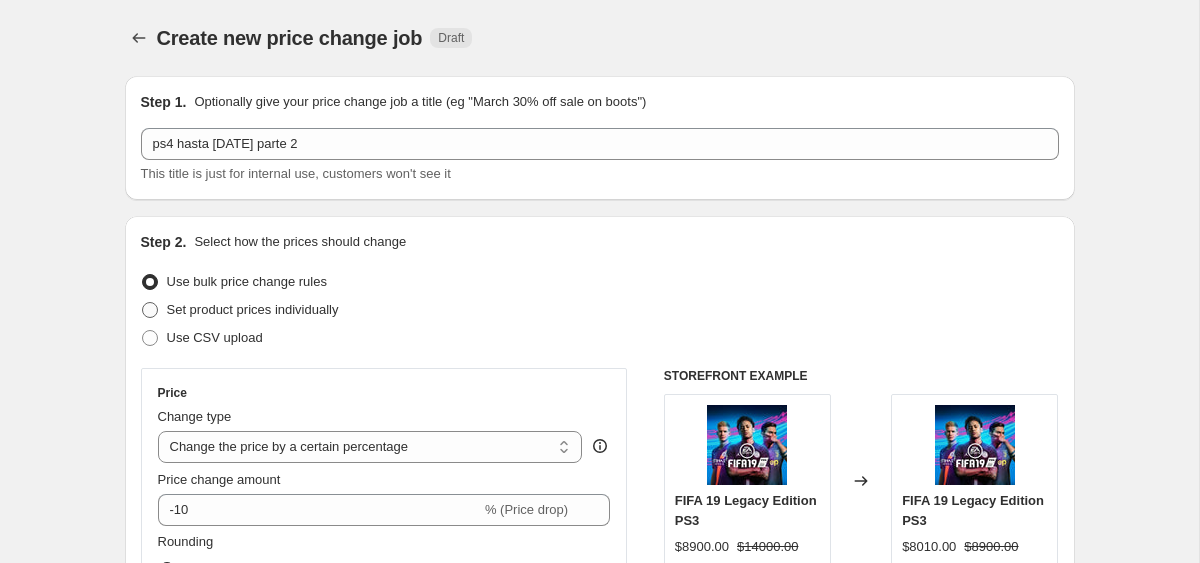 click on "Set product prices individually" at bounding box center [253, 309] 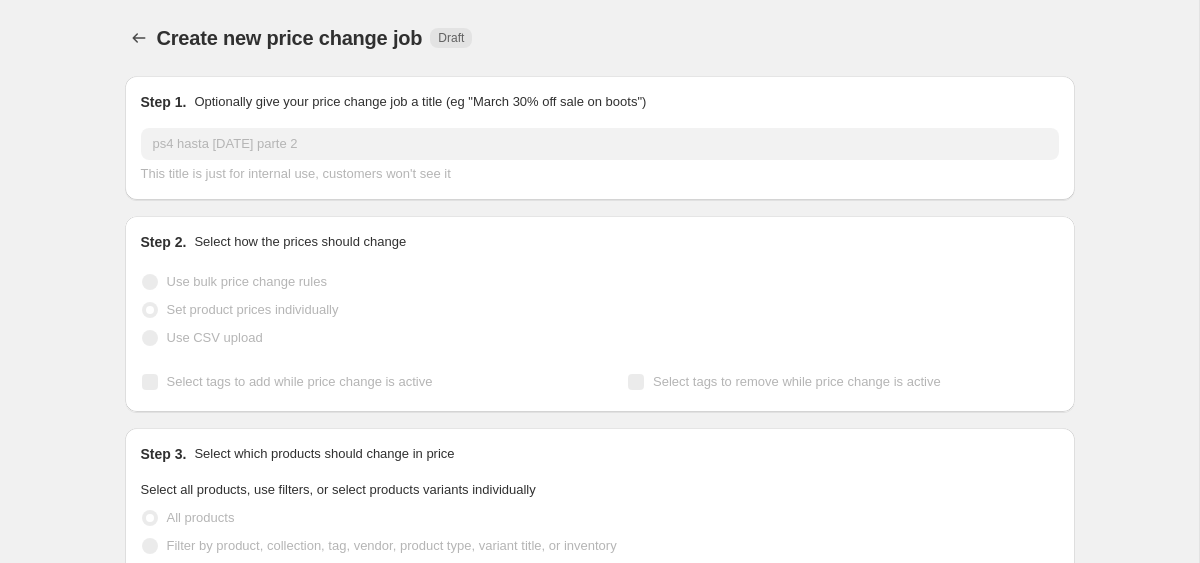 scroll, scrollTop: 174, scrollLeft: 0, axis: vertical 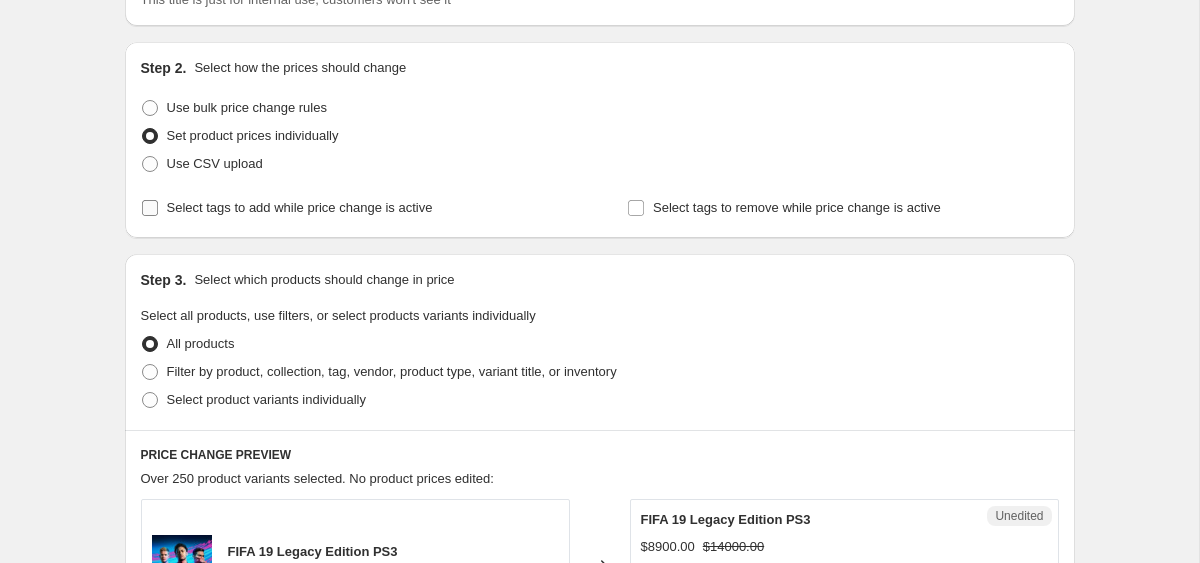 click on "Select tags to add while price change is active" at bounding box center (300, 208) 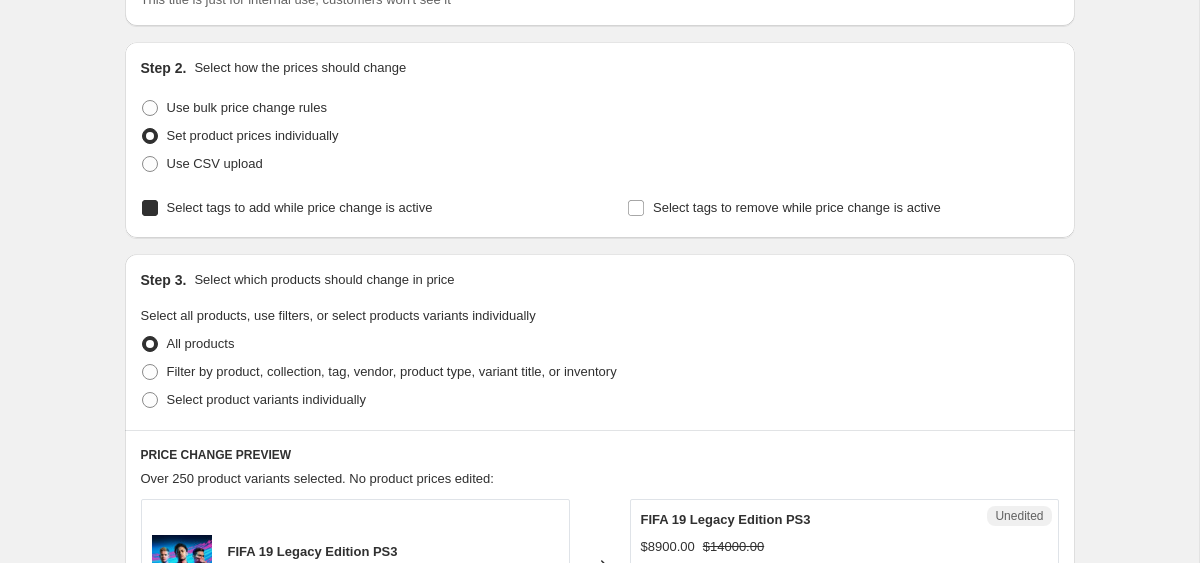 checkbox on "true" 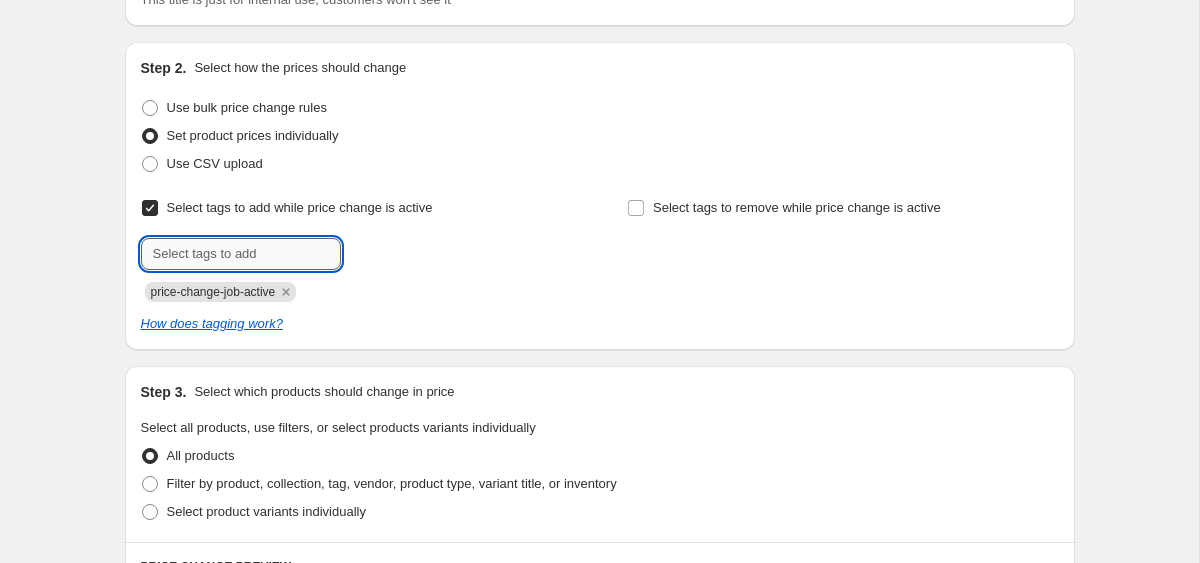 click at bounding box center [241, 254] 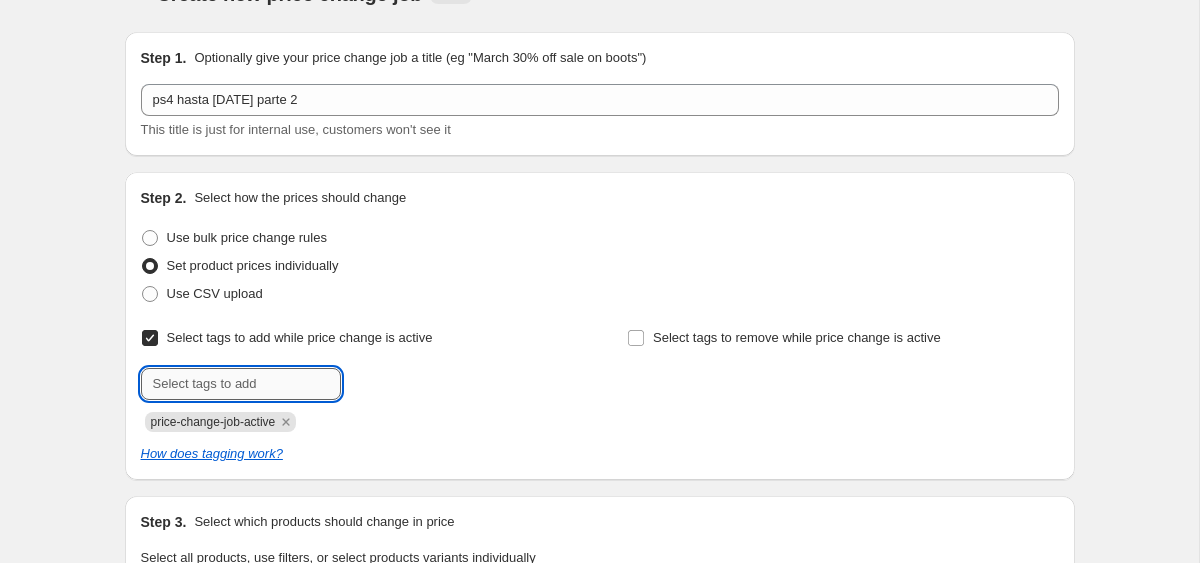 scroll, scrollTop: 46, scrollLeft: 0, axis: vertical 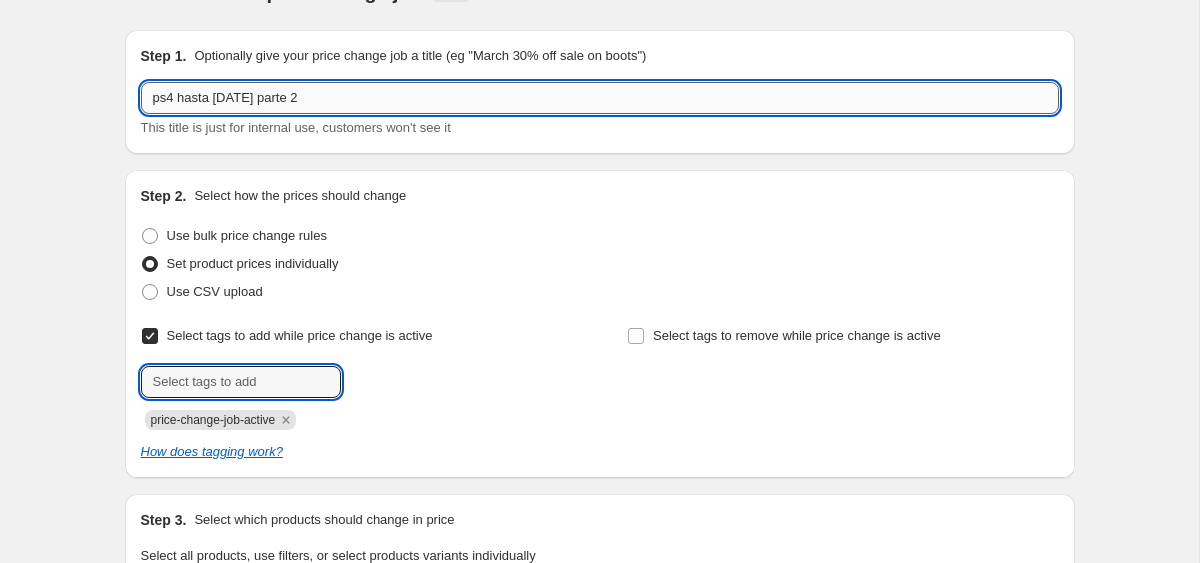 click on "ps4 hasta [DATE] parte 2" at bounding box center (600, 98) 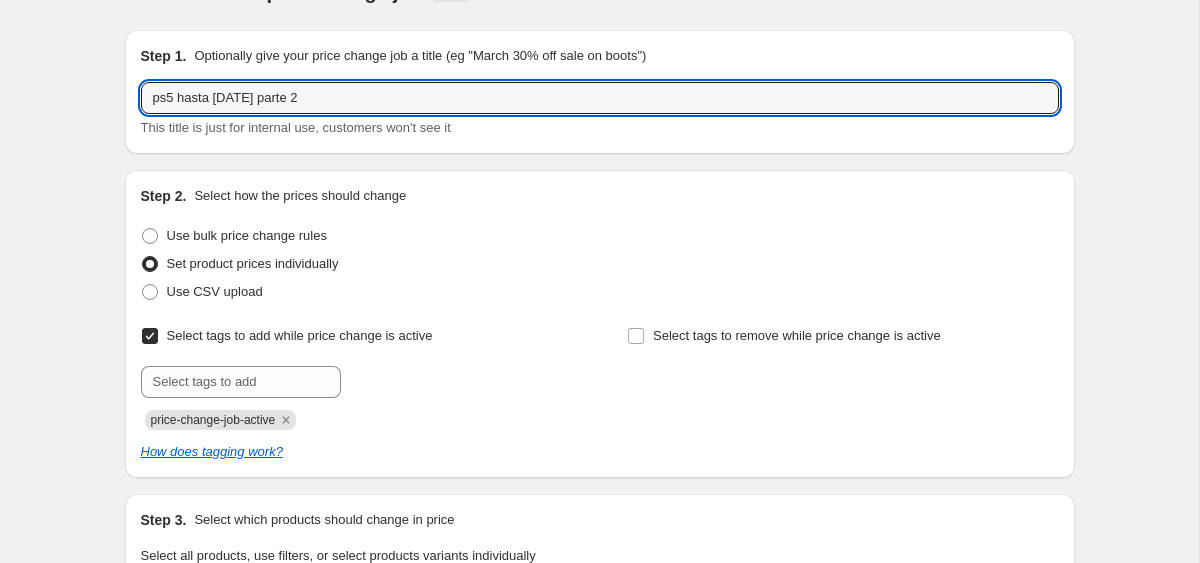 type on "ps5 hasta [DATE] parte 2" 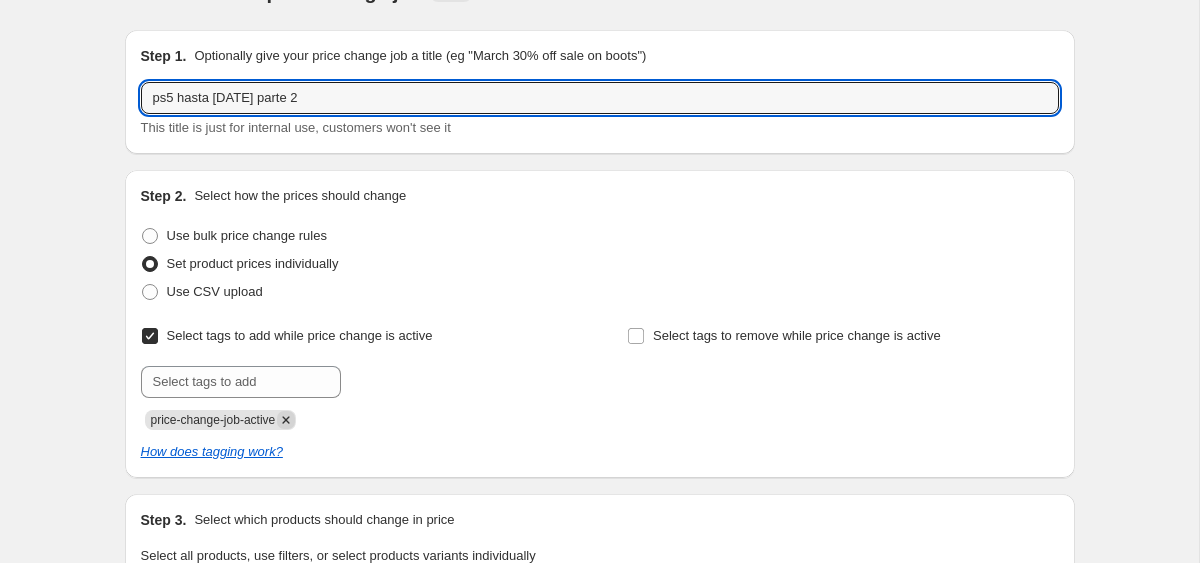 click 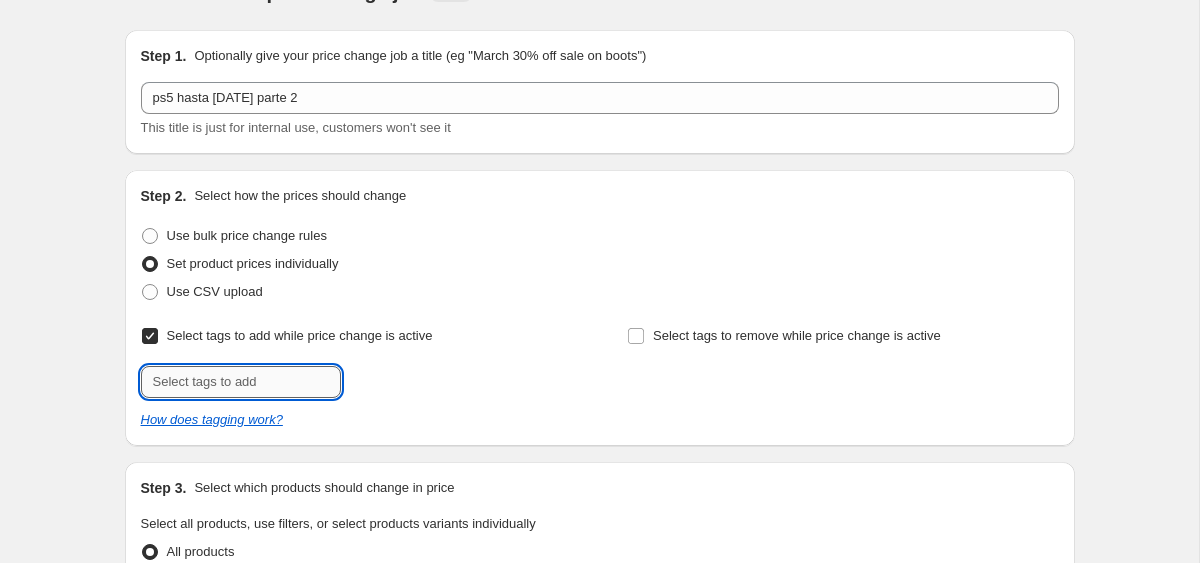 click at bounding box center (241, 382) 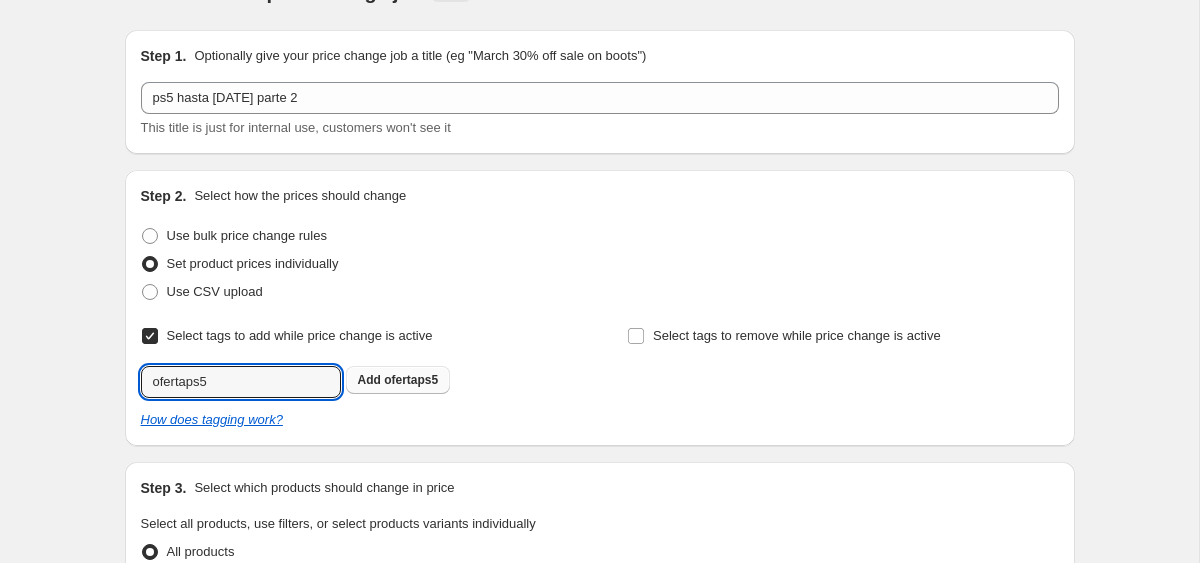 type on "ofertaps5" 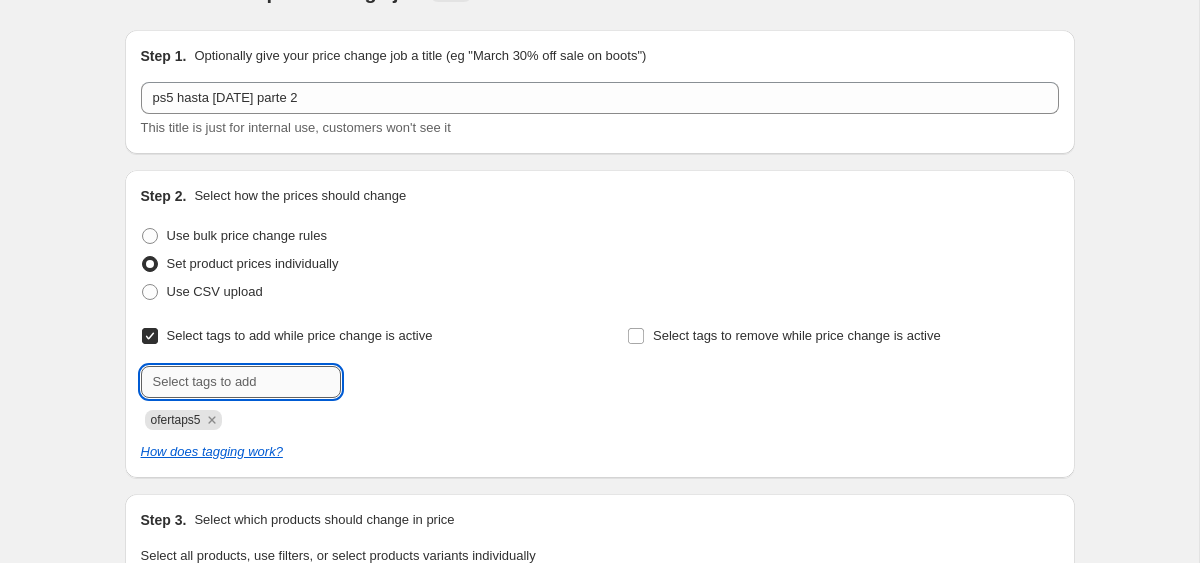 click at bounding box center (241, 382) 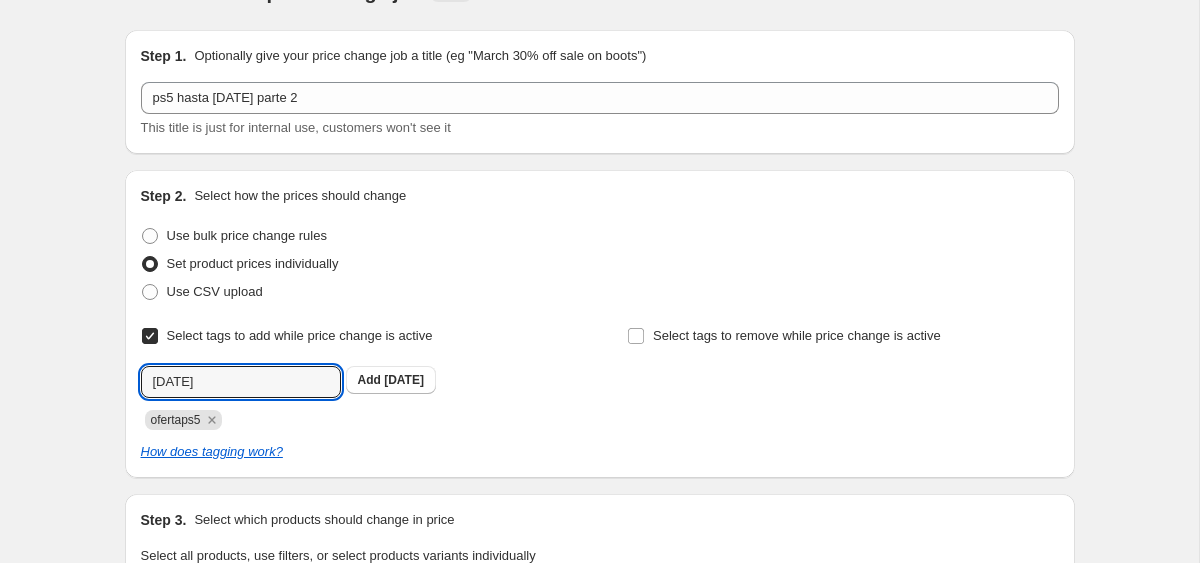 type on "[DATE]" 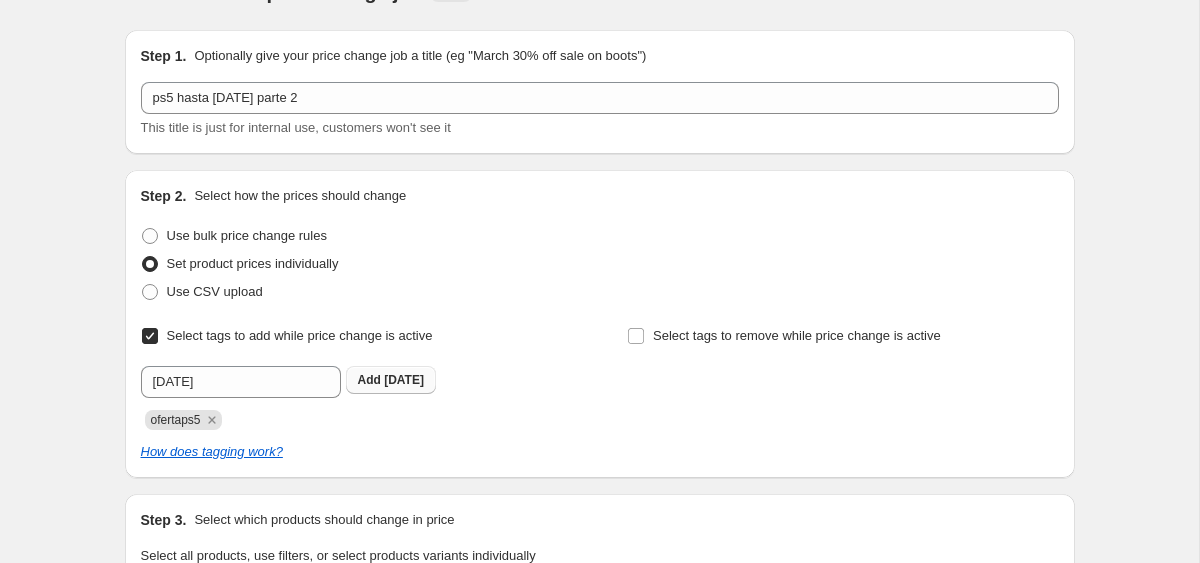 click on "Add   [DATE]" at bounding box center [391, 380] 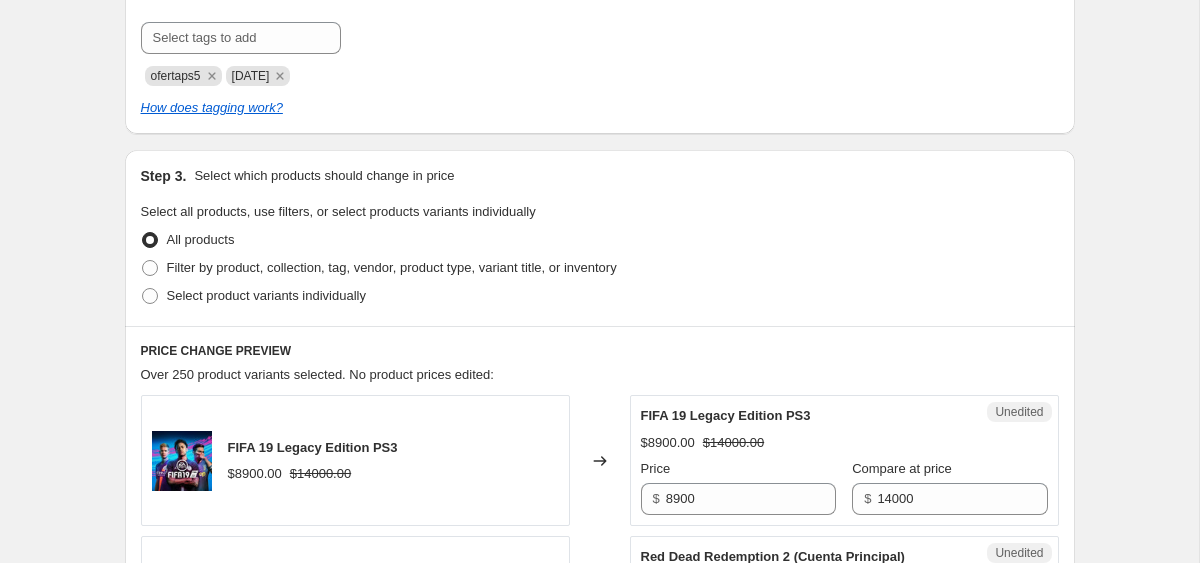 scroll, scrollTop: 499, scrollLeft: 0, axis: vertical 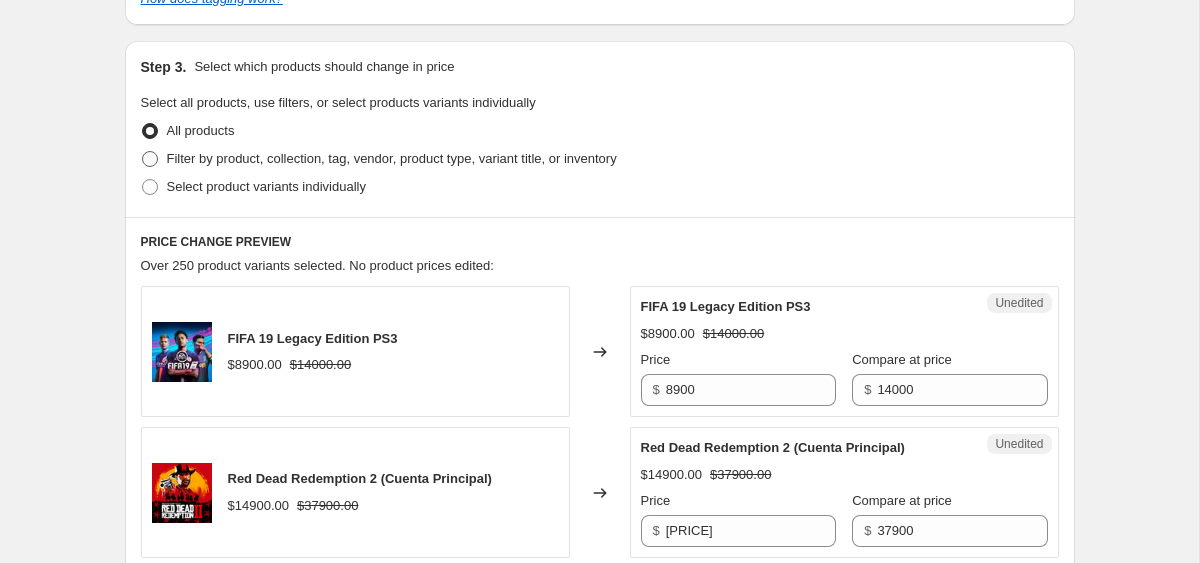 click on "Filter by product, collection, tag, vendor, product type, variant title, or inventory" at bounding box center (379, 159) 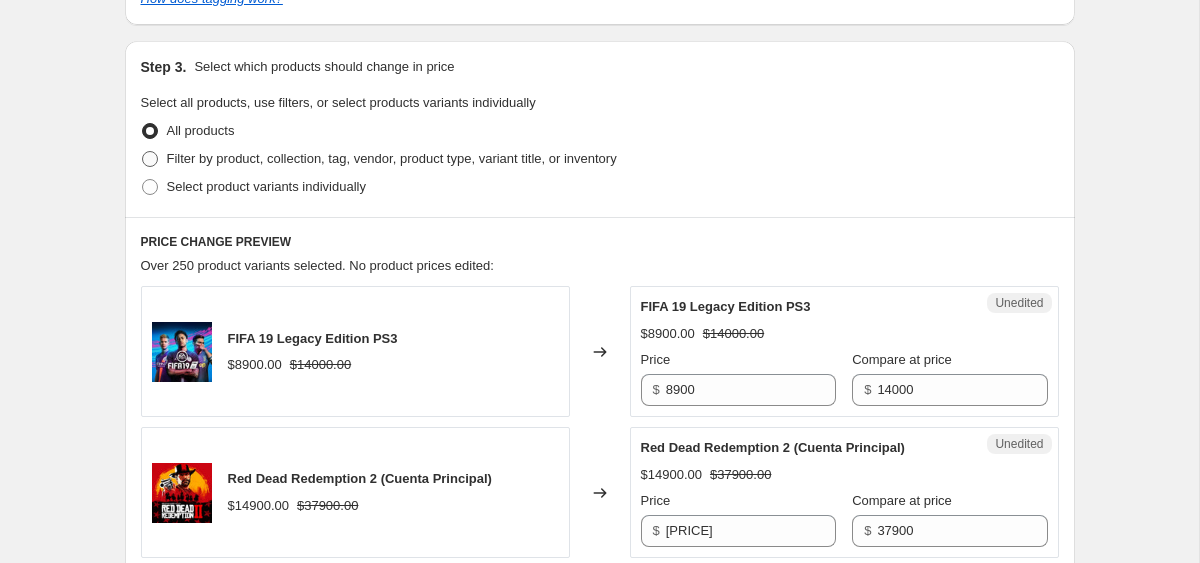 radio on "true" 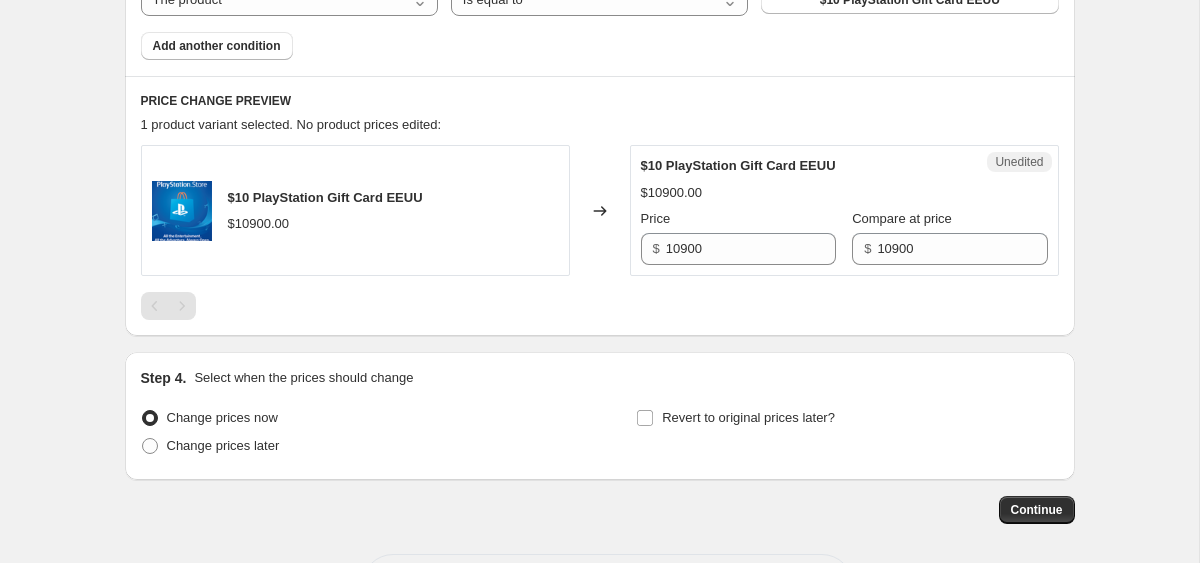 scroll, scrollTop: 948, scrollLeft: 0, axis: vertical 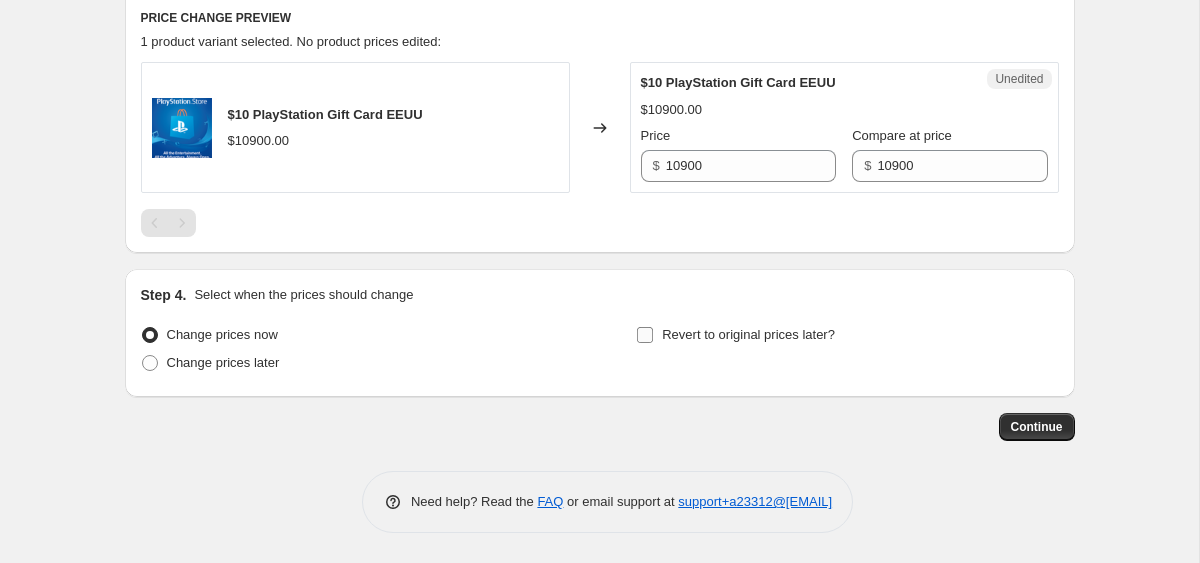 click on "Revert to original prices later?" at bounding box center (748, 334) 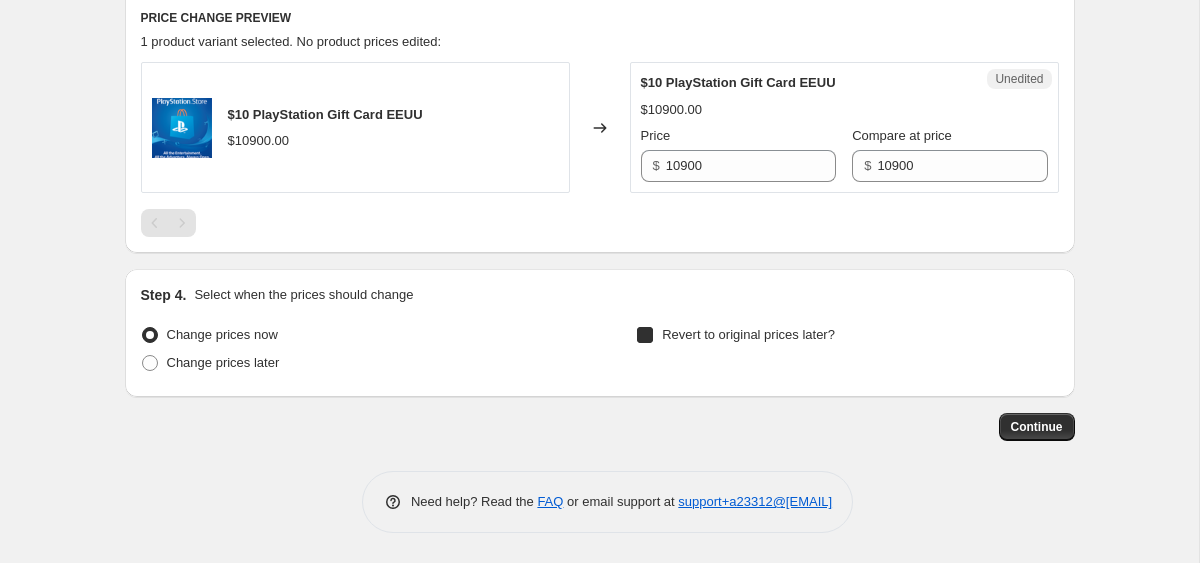 checkbox on "true" 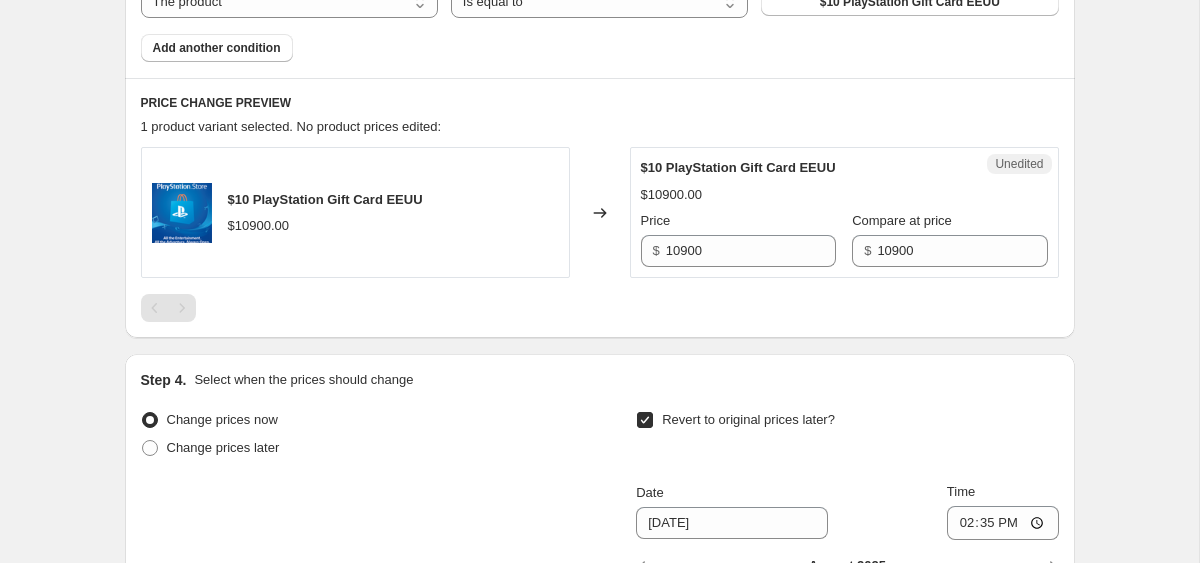 scroll, scrollTop: 849, scrollLeft: 0, axis: vertical 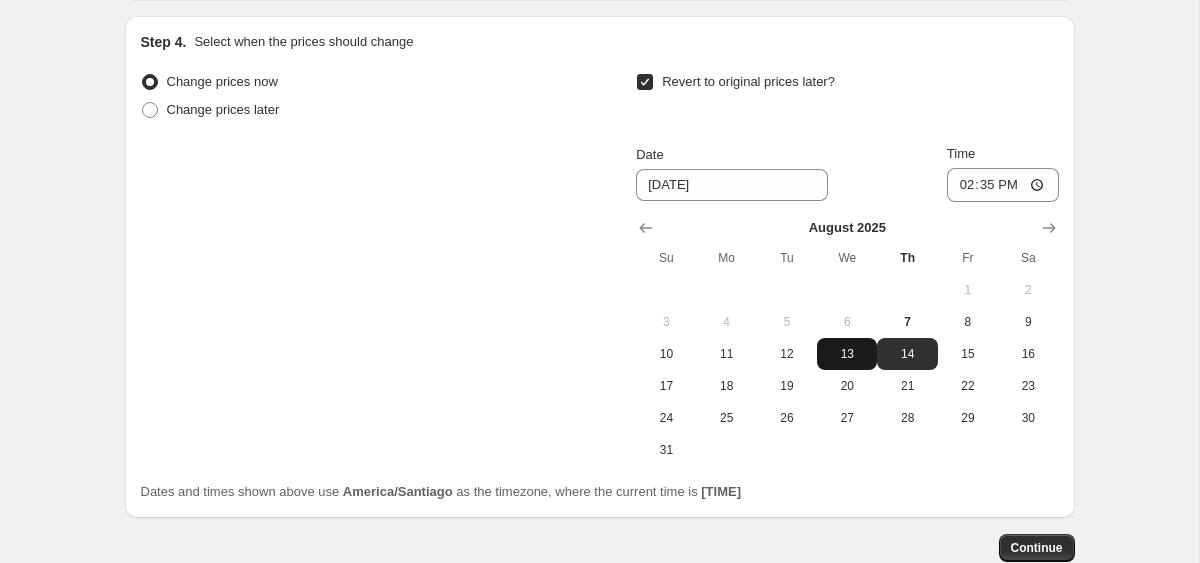 click on "13" at bounding box center [847, 354] 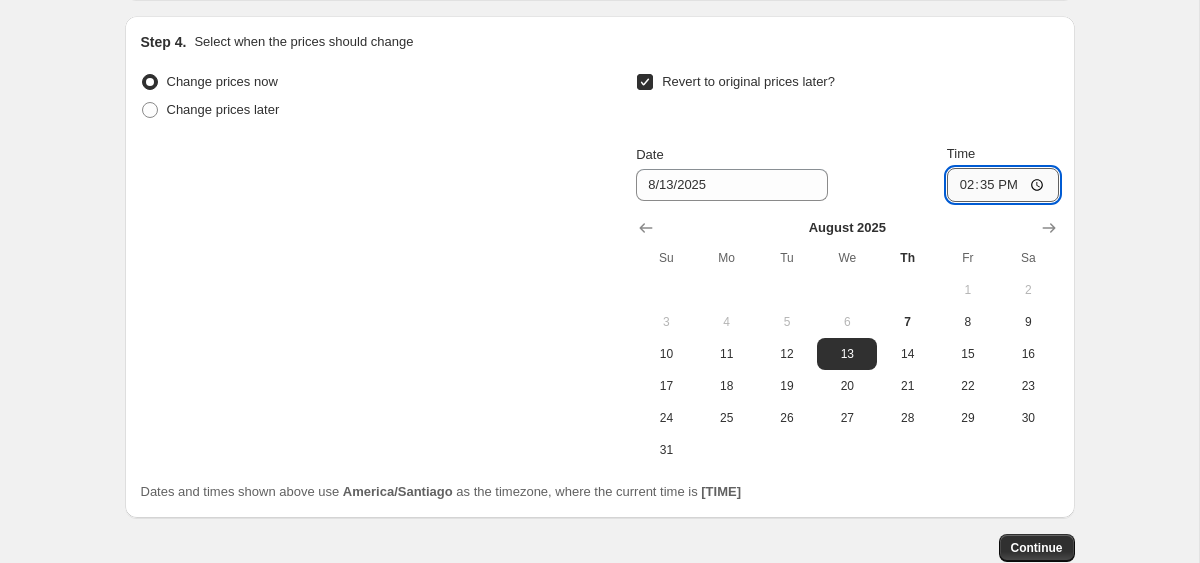click on "14:35" at bounding box center (1003, 185) 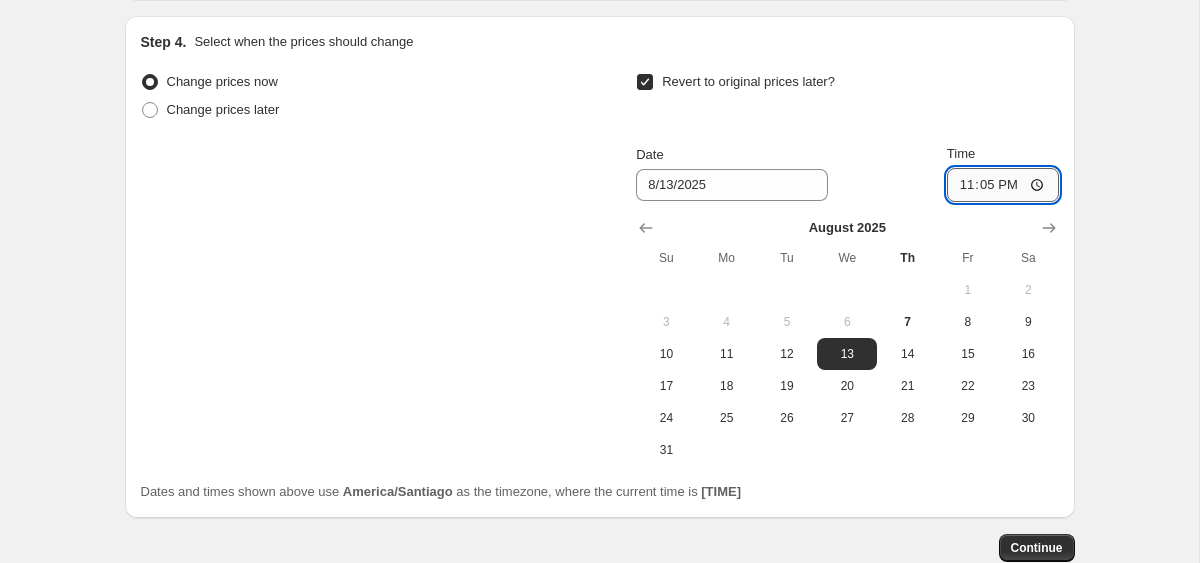 type on "23:59" 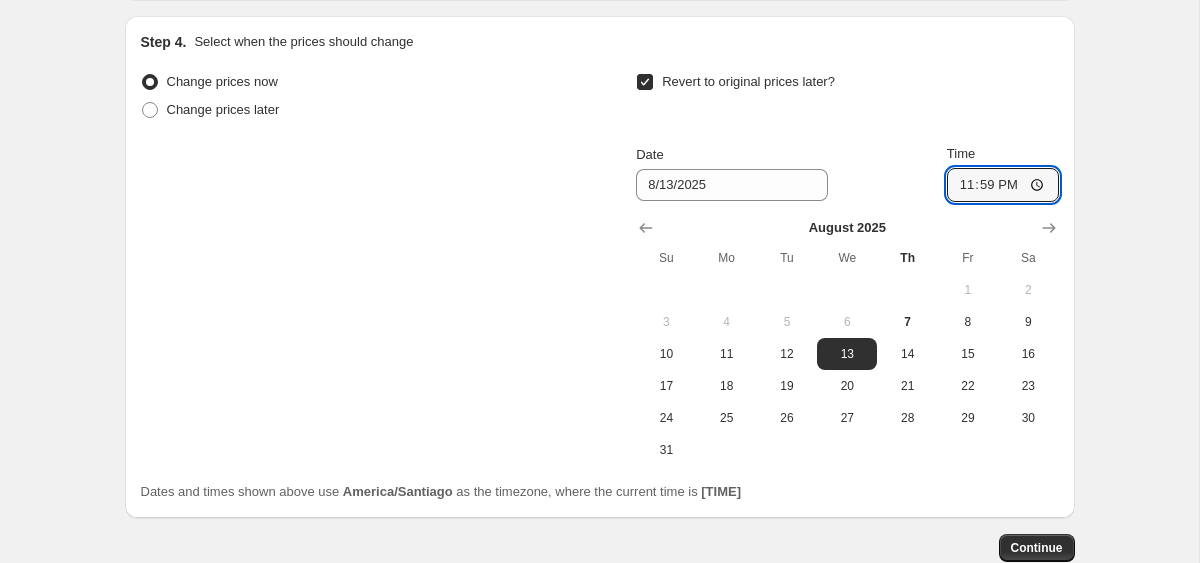 click on "Revert to original prices later? Date [DATE] Time [TIME] August   2025 Su Mo Tu We Th Fr Sa 1 2 3 4 5 6 7 8 9 10 11 12 13 14 15 16 17 18 19 20 21 22 23 24 25 26 27 28 29 30 31" at bounding box center (847, 267) 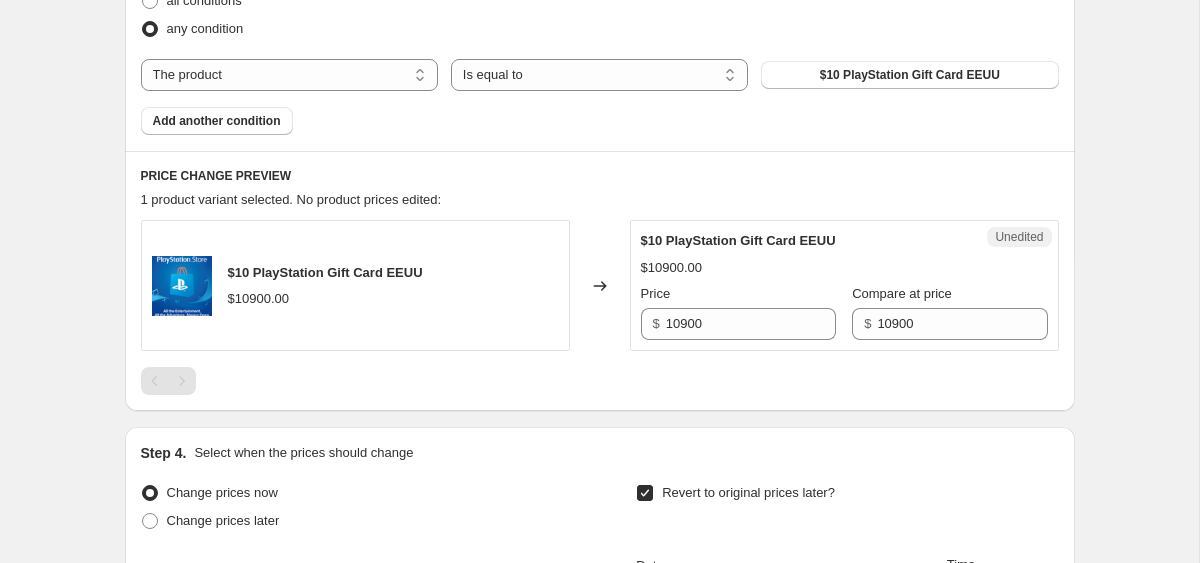 scroll, scrollTop: 787, scrollLeft: 0, axis: vertical 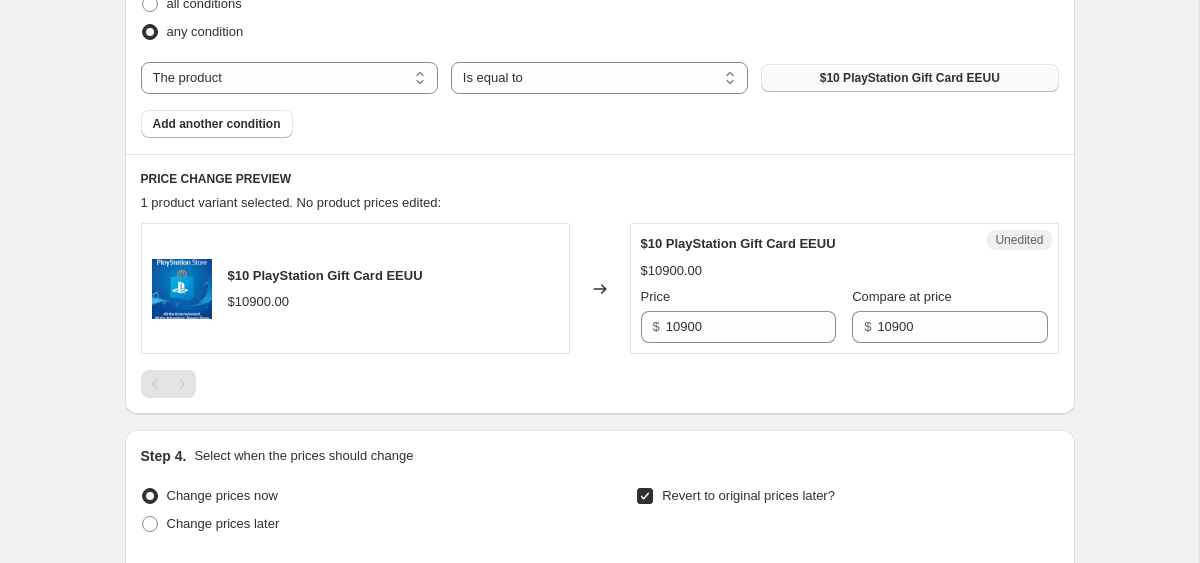 click on "$10 PlayStation Gift Card EEUU" at bounding box center (909, 78) 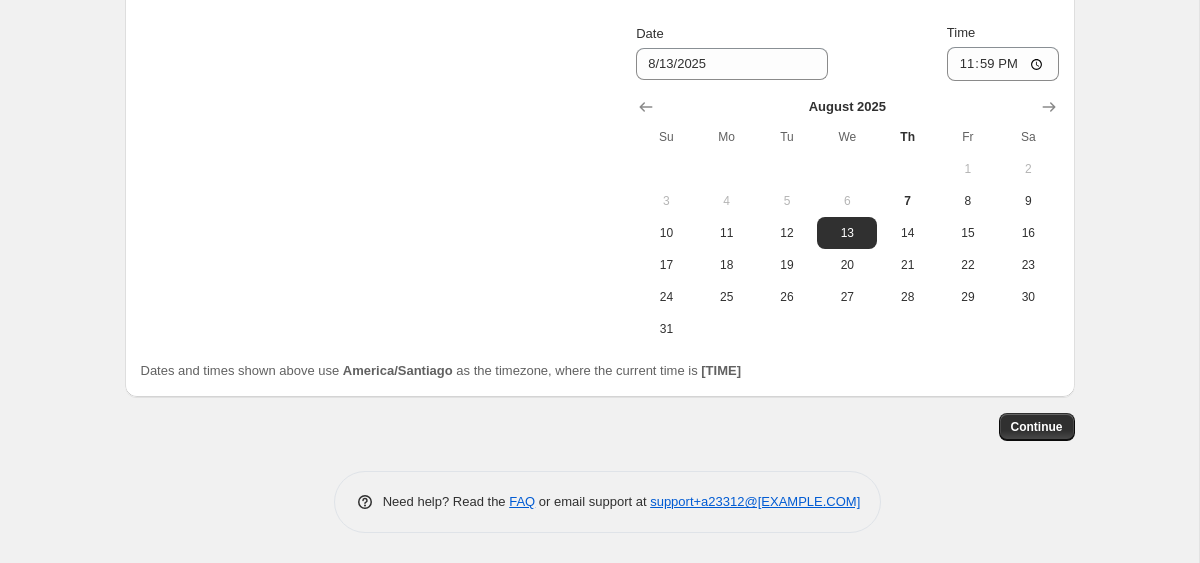 scroll, scrollTop: 4056, scrollLeft: 0, axis: vertical 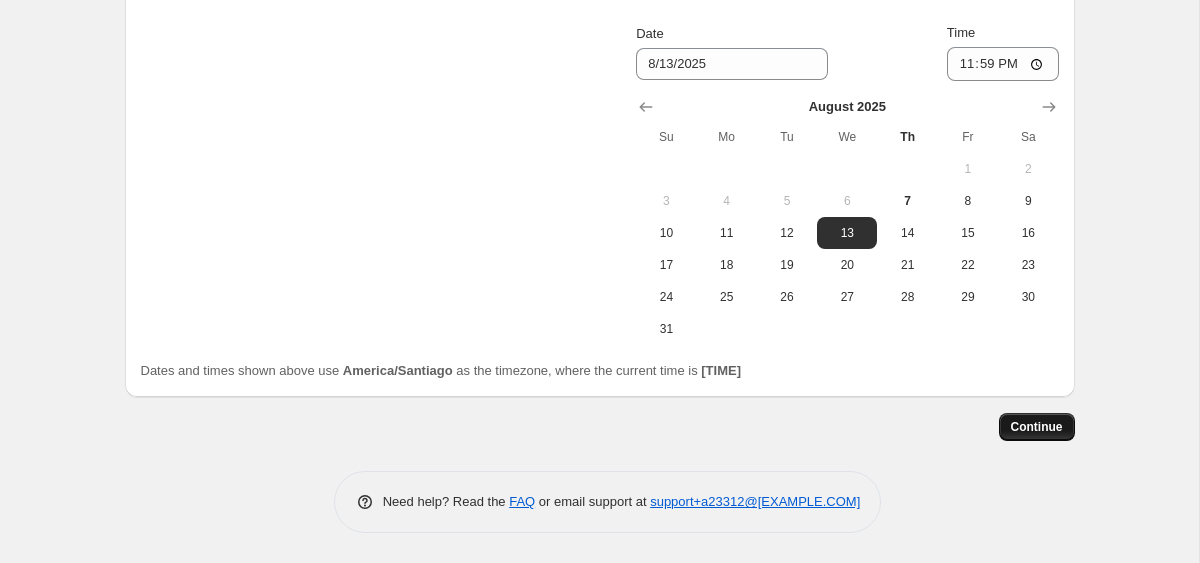 click on "Continue" at bounding box center [1037, 427] 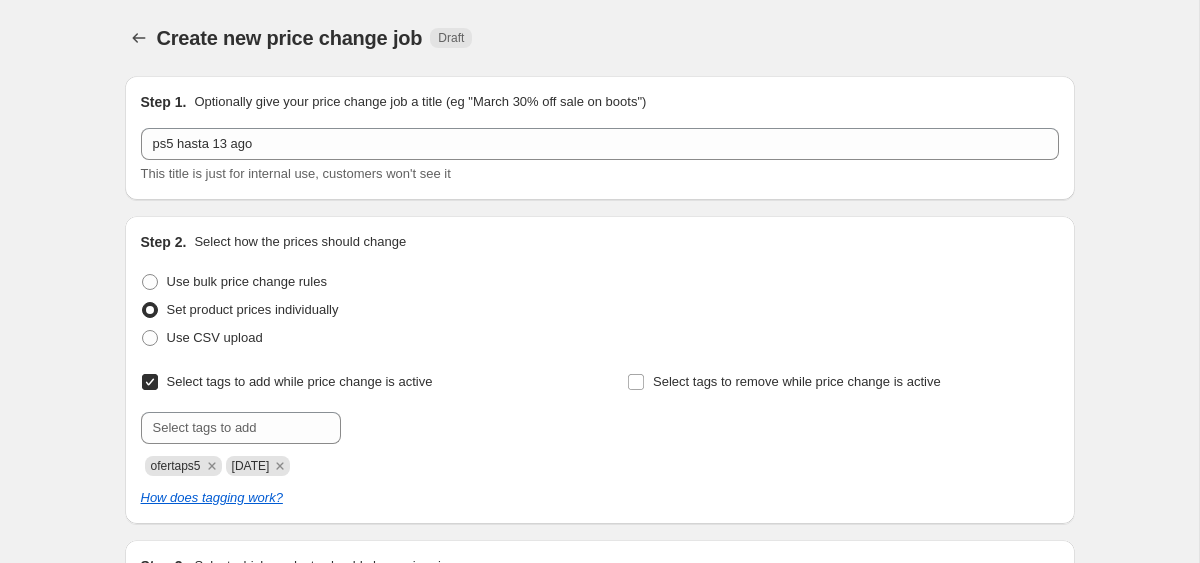 scroll, scrollTop: 4056, scrollLeft: 0, axis: vertical 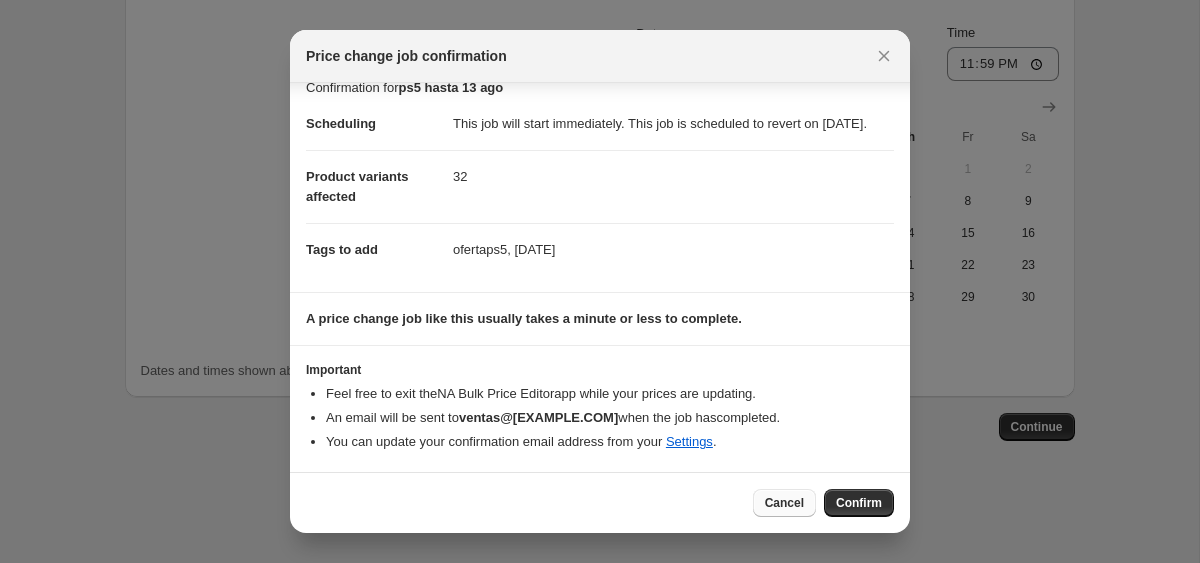 click on "Cancel" at bounding box center (784, 503) 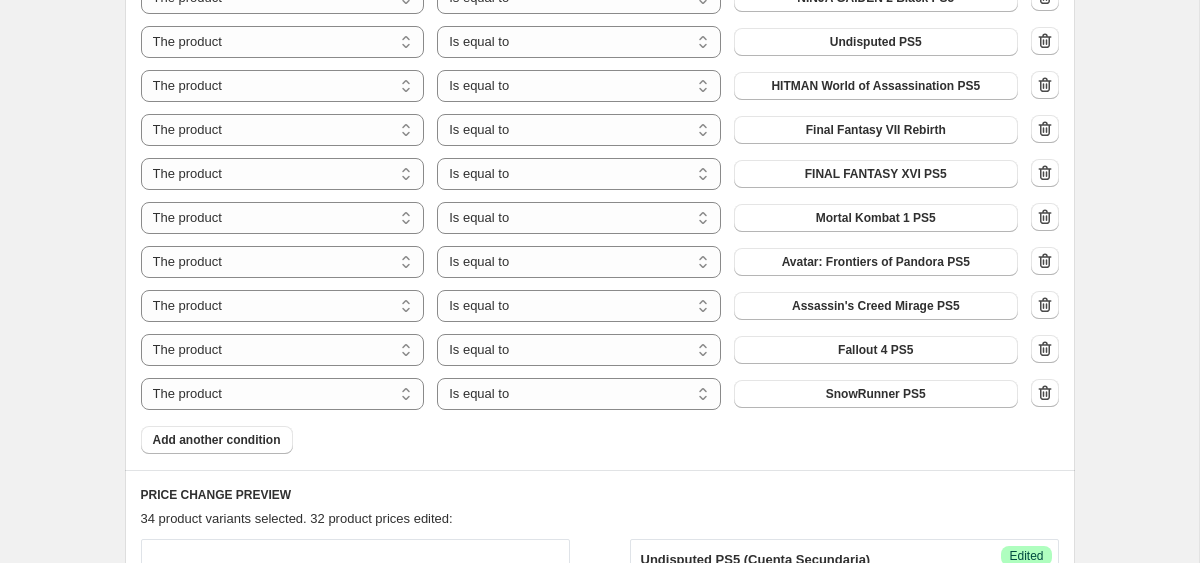 scroll, scrollTop: 1377, scrollLeft: 0, axis: vertical 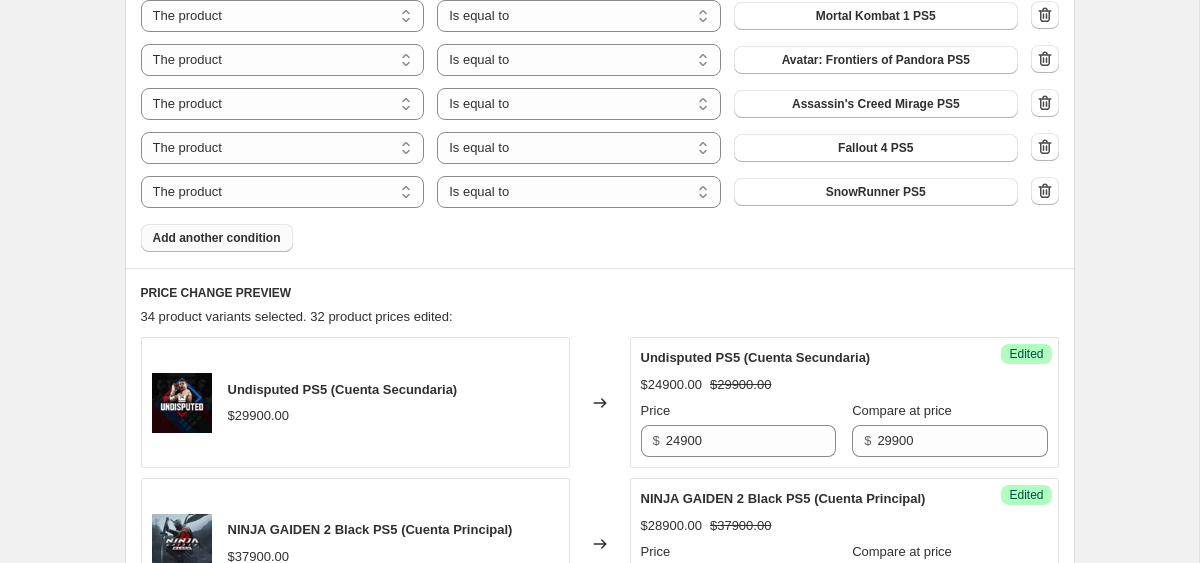 click on "Add another condition" at bounding box center (217, 238) 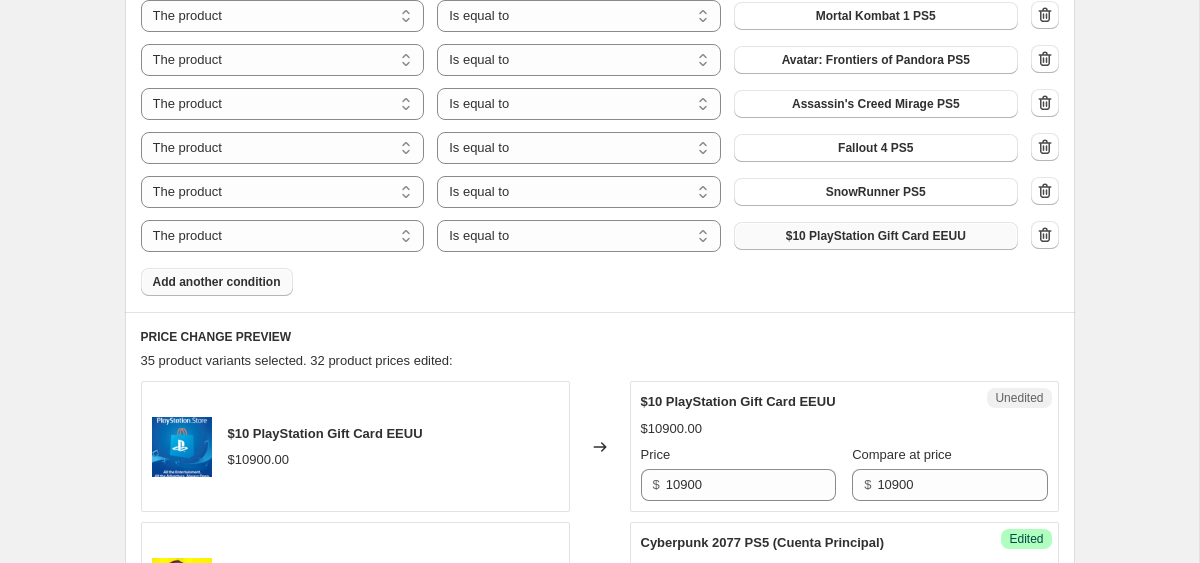 click on "$10 PlayStation Gift Card EEUU" at bounding box center [876, 236] 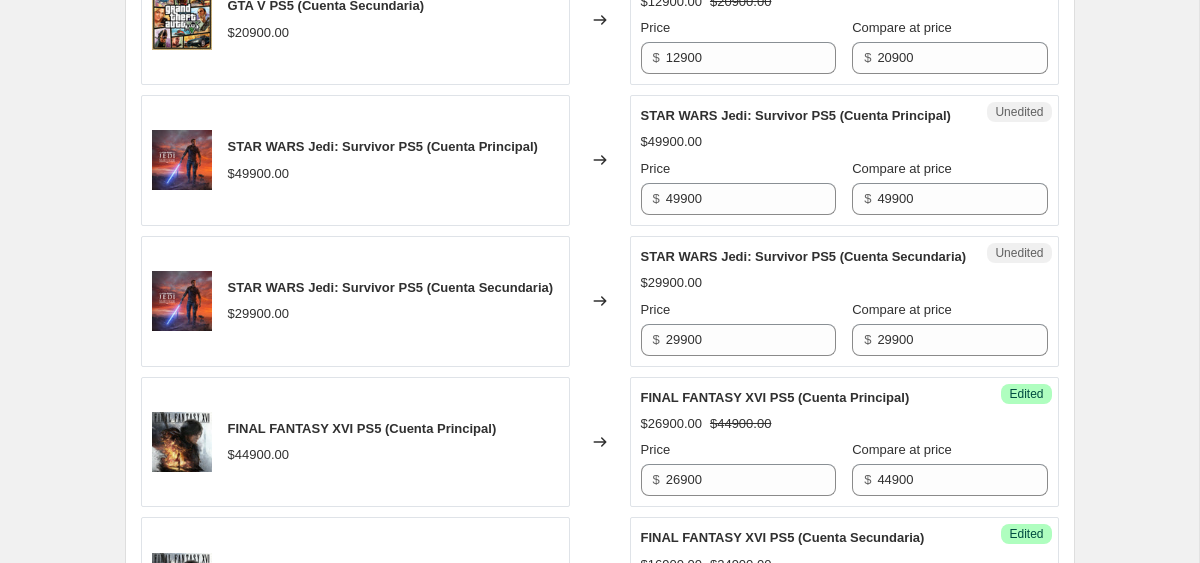 scroll, scrollTop: 2468, scrollLeft: 0, axis: vertical 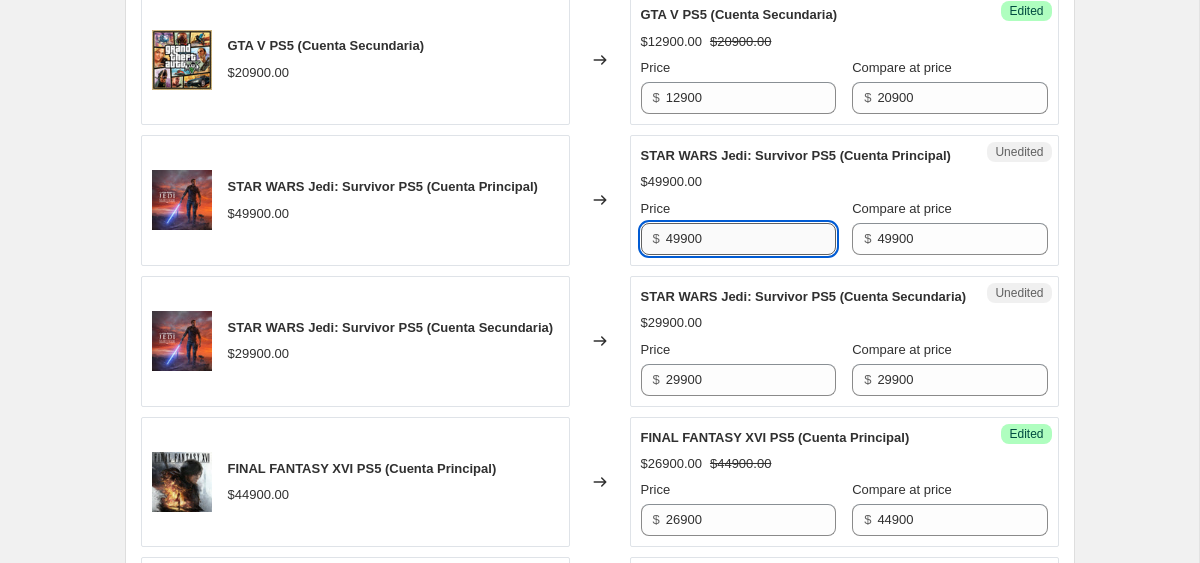 click on "49900" at bounding box center (751, 239) 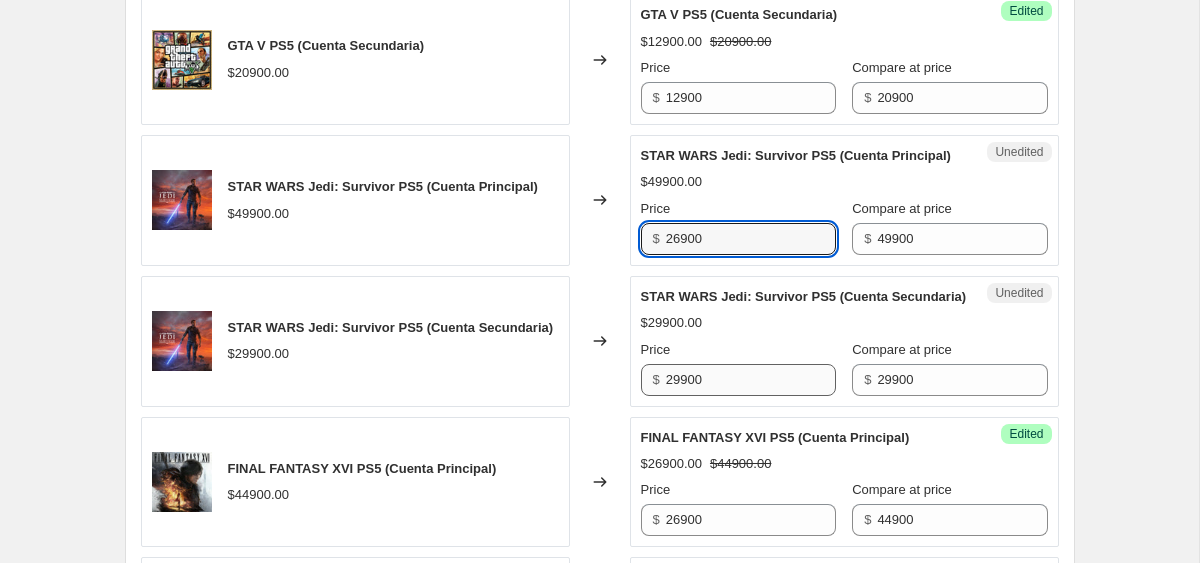 type on "26900" 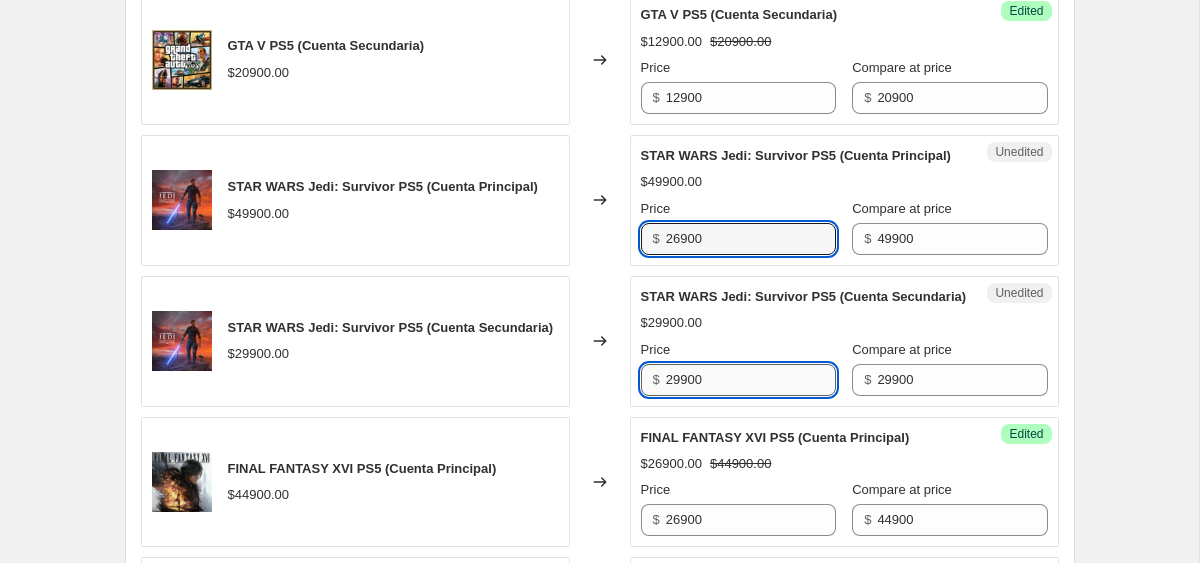 click on "29900" at bounding box center [751, 380] 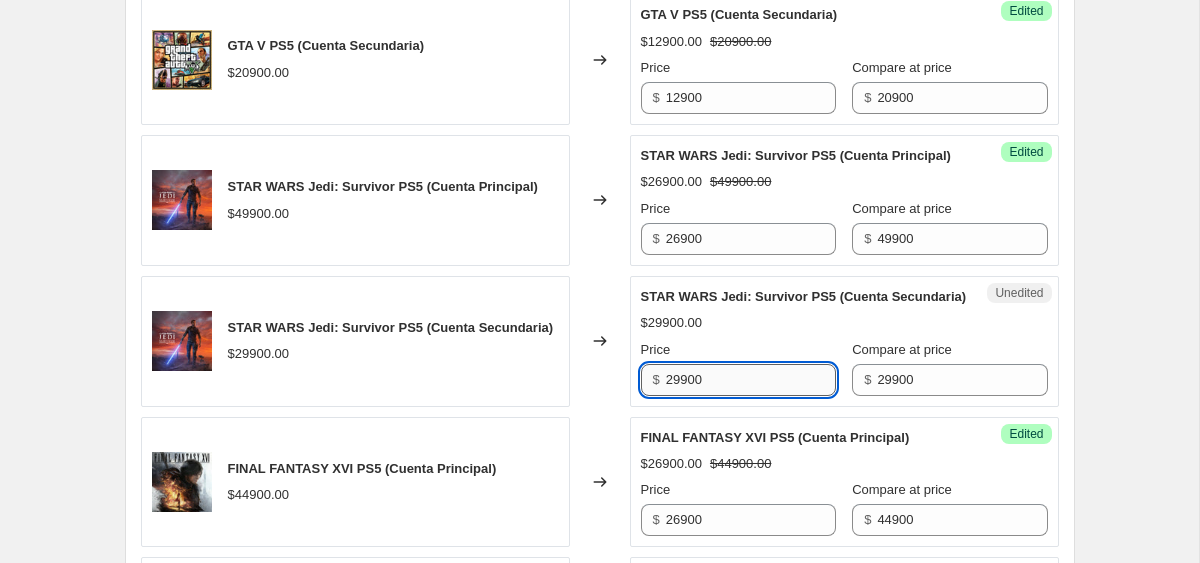 click on "29900" at bounding box center [751, 380] 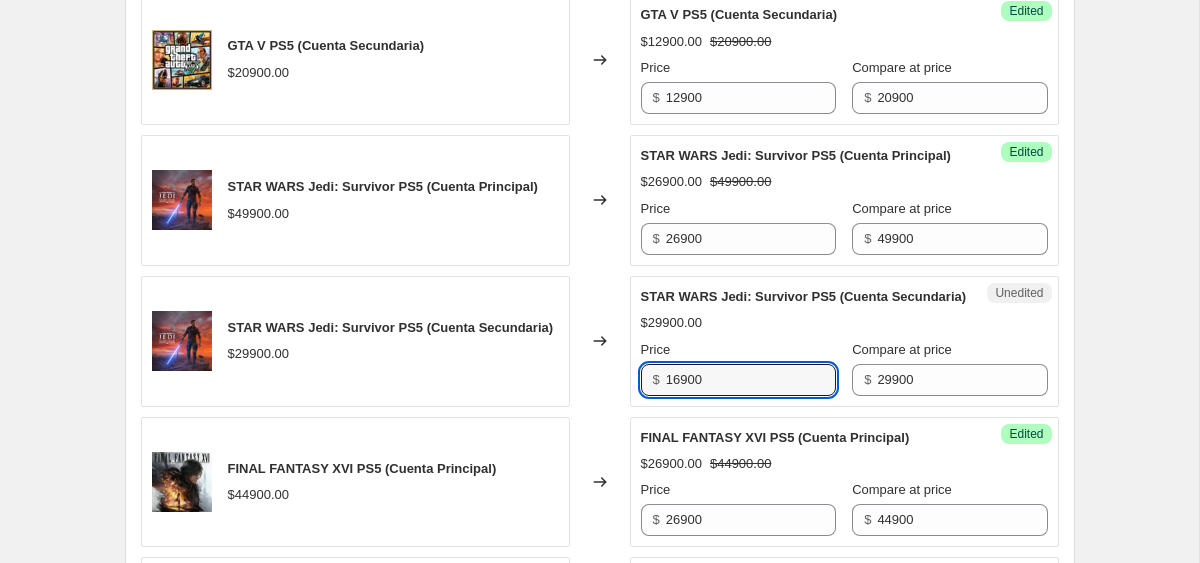 type on "16900" 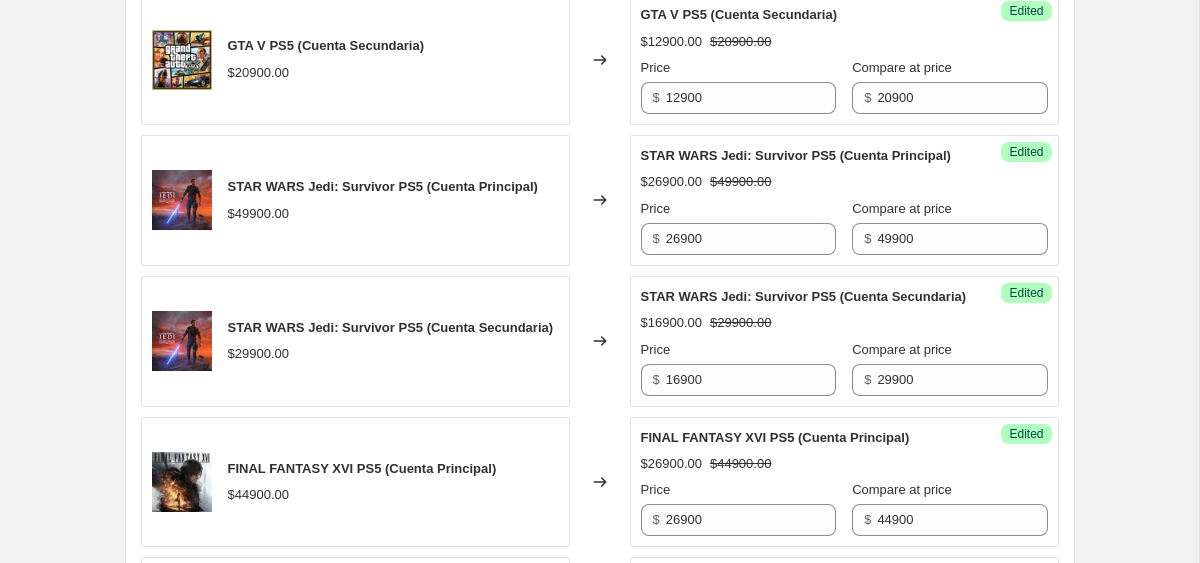 click on "Create new price change job. This page is ready Create new price change job Draft Step 1. Optionally give your price change job a title (eg "March 30% off sale on boots") ps5 hasta 13 ago This title is just for internal use, customers won't see it Step 2. Select how the prices should change Use bulk price change rules Set product prices individually Use CSV upload Select tags to add while price change is active Submit ofertaps5 12ago Select tags to remove while price change is active How does tagging work? Step 3. Select which products should change in price Select all products, use filters, or select products variants individually All products Filter by product, collection, tag, vendor, product type, variant title, or inventory Select product variants individually Product filters Products must match: all conditions any condition The product The product's collection The product's tag The product's vendor The product's type The product's status The variant's title Inventory quantity The product Is equal to $ $" at bounding box center [599, 186] 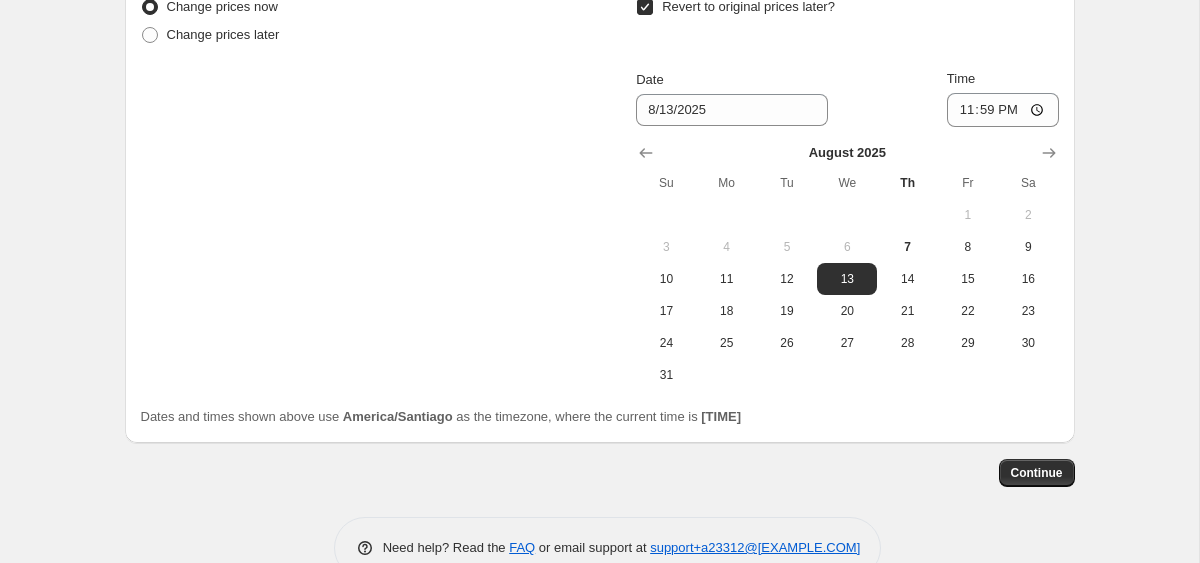 scroll, scrollTop: 4865, scrollLeft: 0, axis: vertical 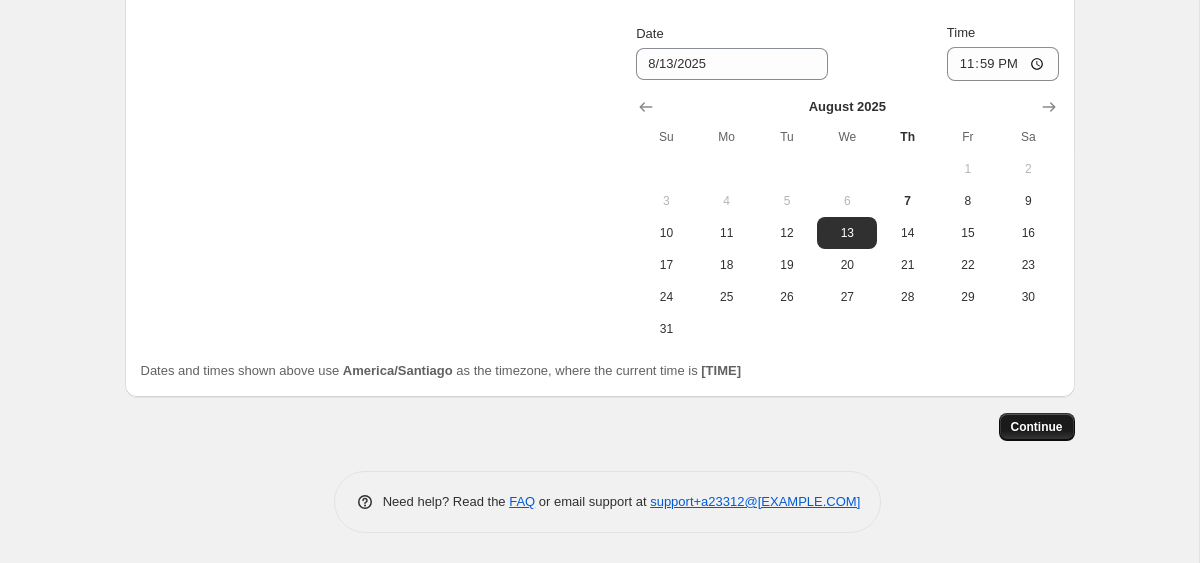 click on "Continue" at bounding box center (1037, 427) 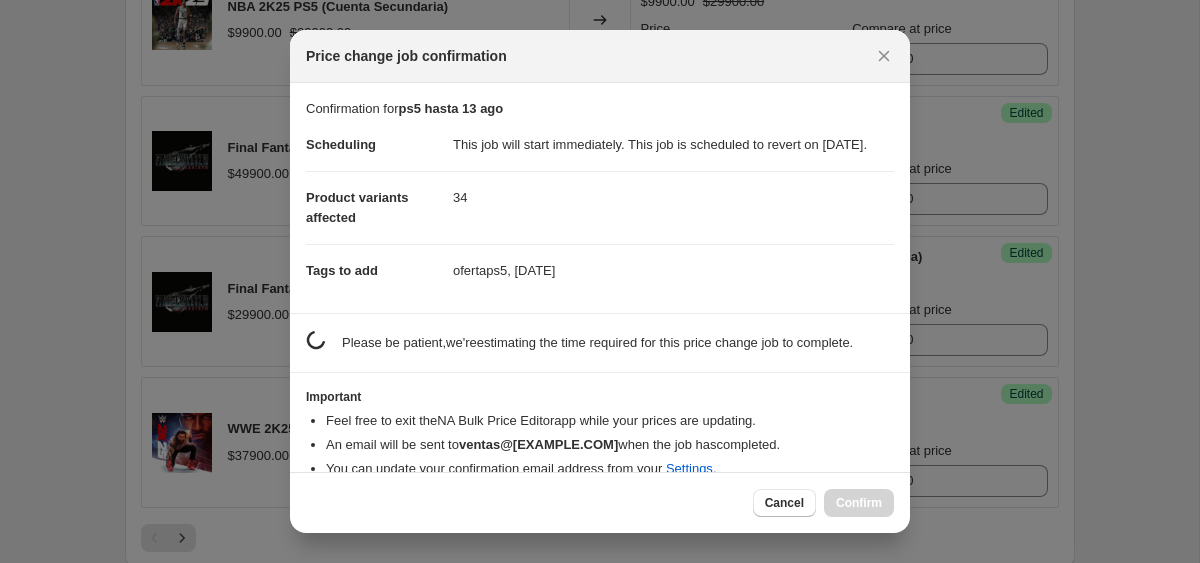 scroll, scrollTop: 0, scrollLeft: 0, axis: both 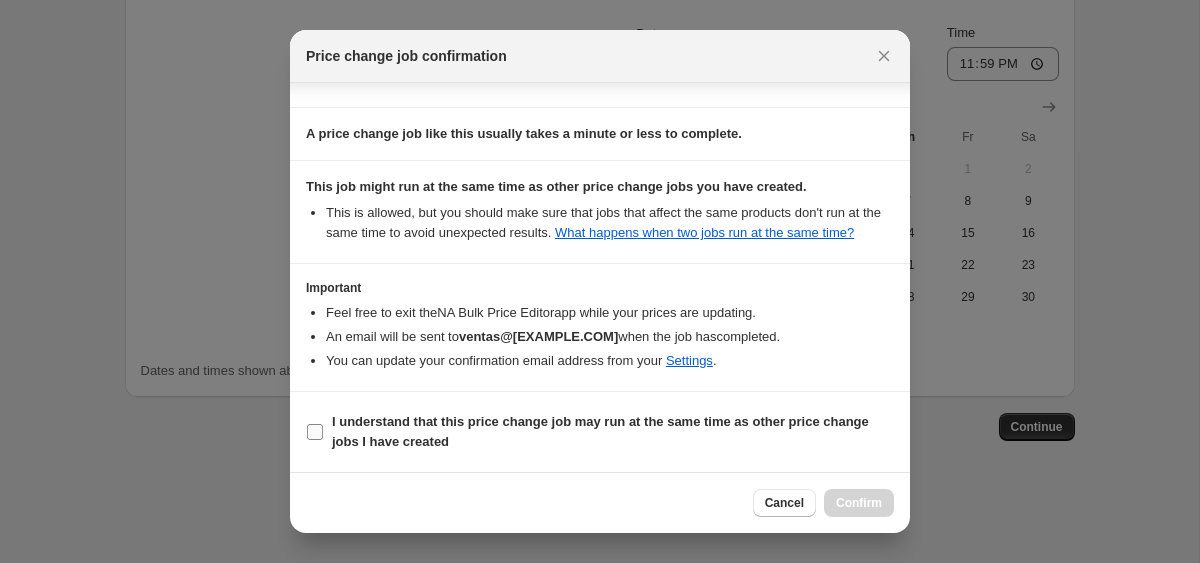 click on "I understand that this price change job may run at the same time as other price change jobs I have created" at bounding box center [600, 431] 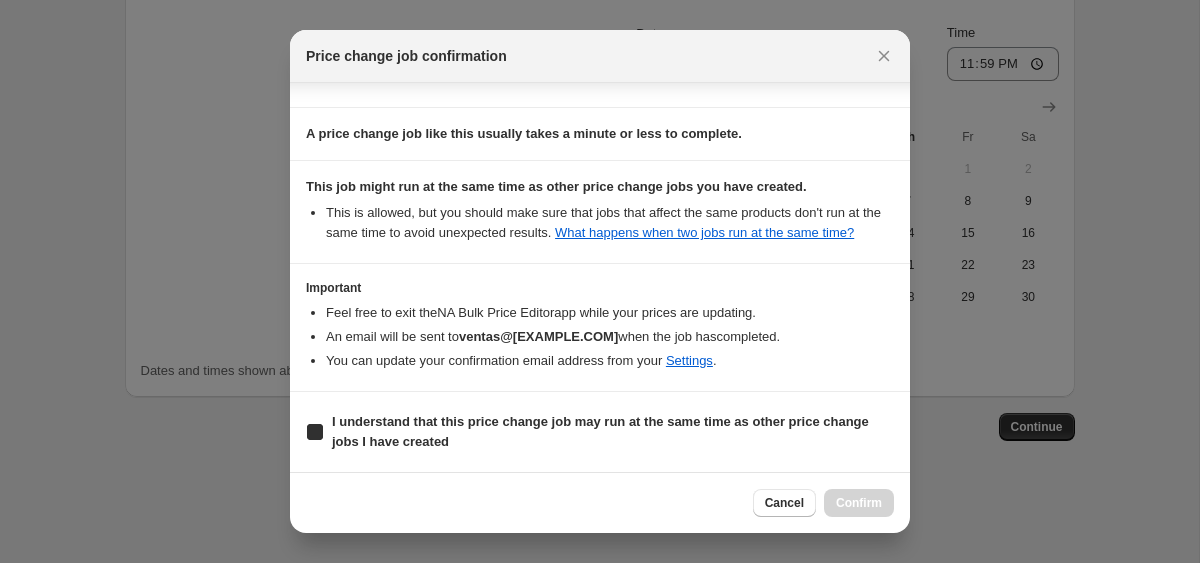 checkbox on "true" 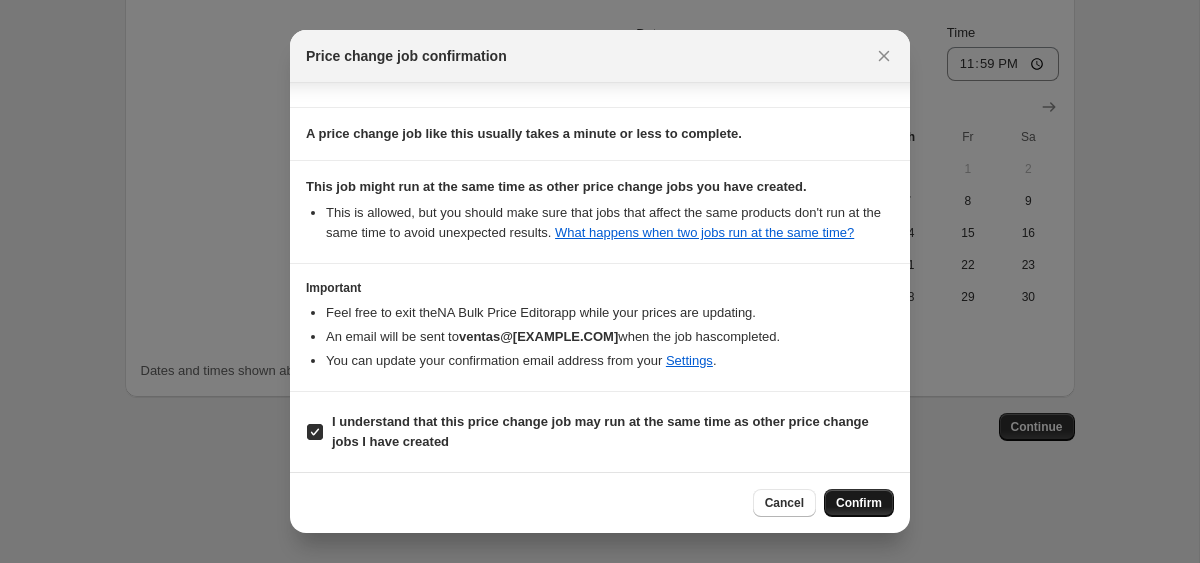click on "Confirm" at bounding box center [859, 503] 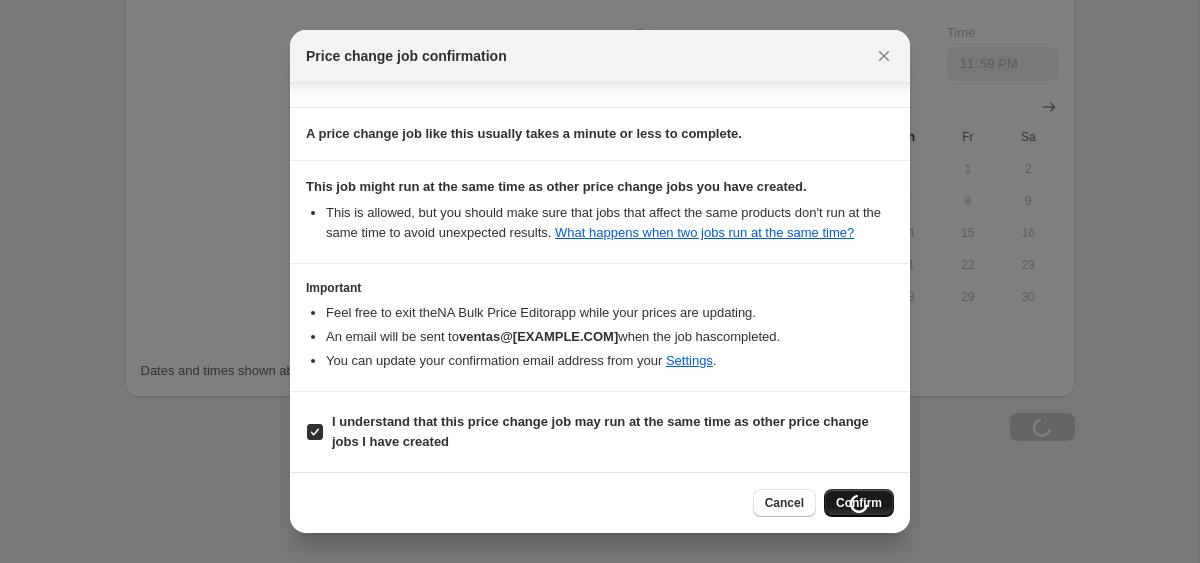 scroll, scrollTop: 4933, scrollLeft: 0, axis: vertical 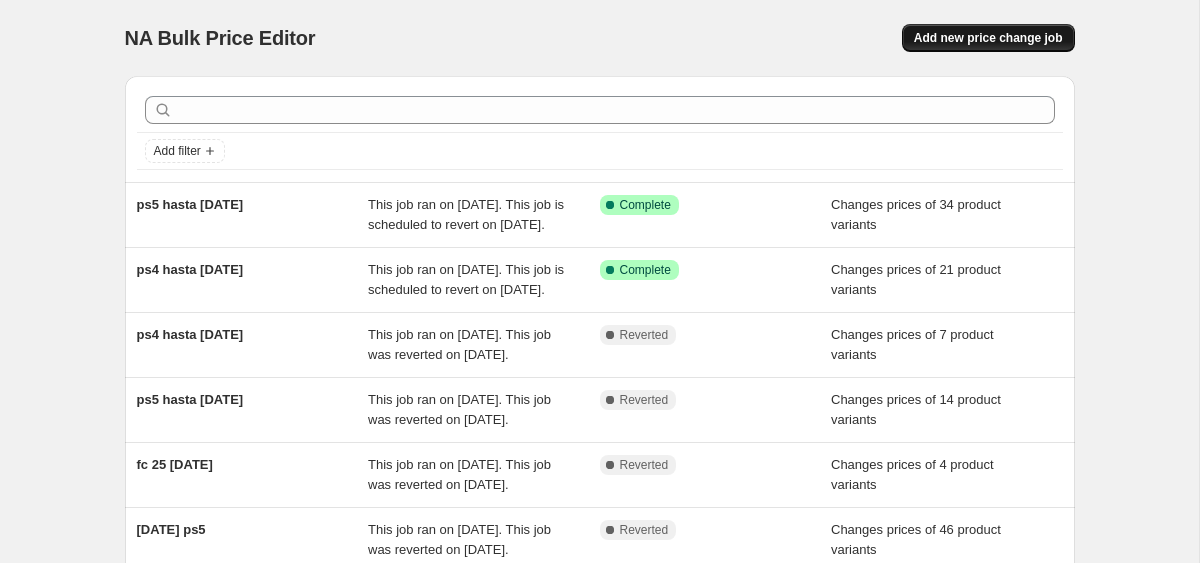 click on "Add new price change job" at bounding box center (988, 38) 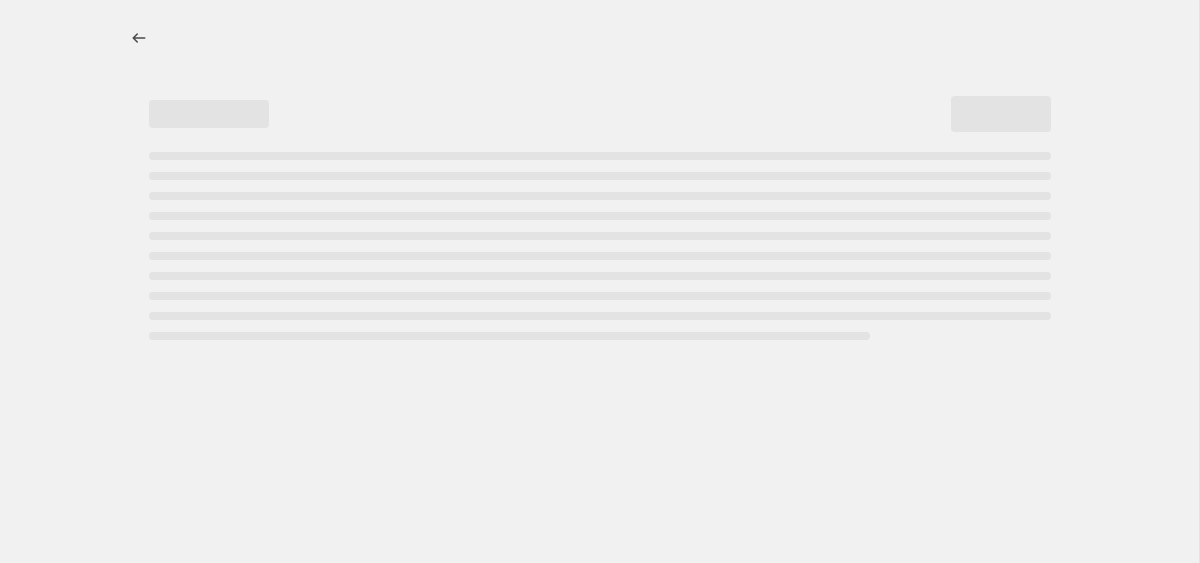 select on "percentage" 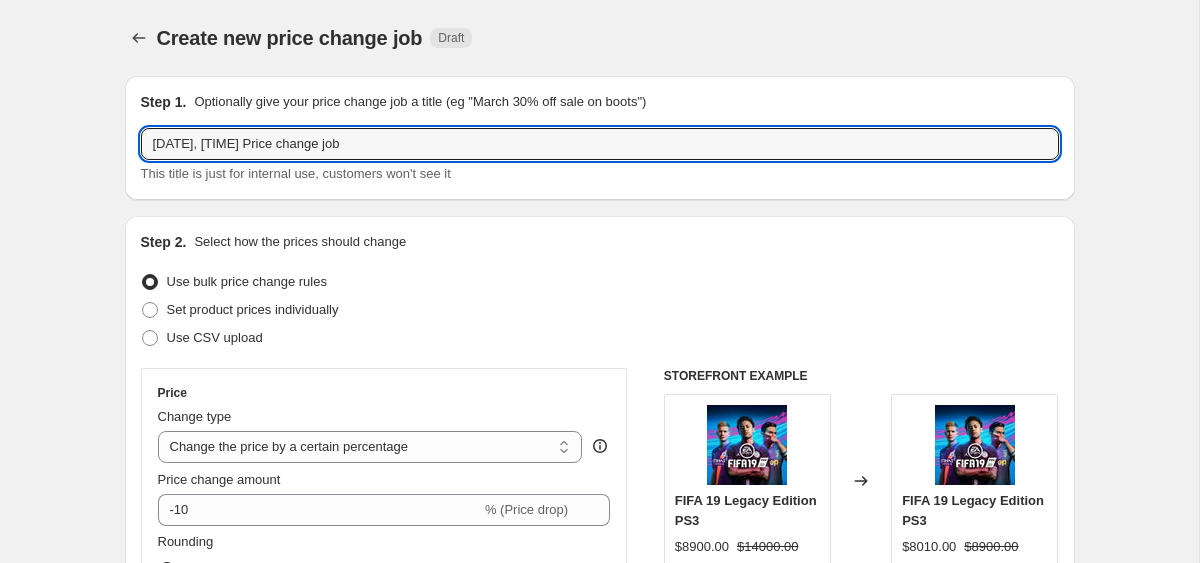 drag, startPoint x: 448, startPoint y: 141, endPoint x: 90, endPoint y: 141, distance: 358 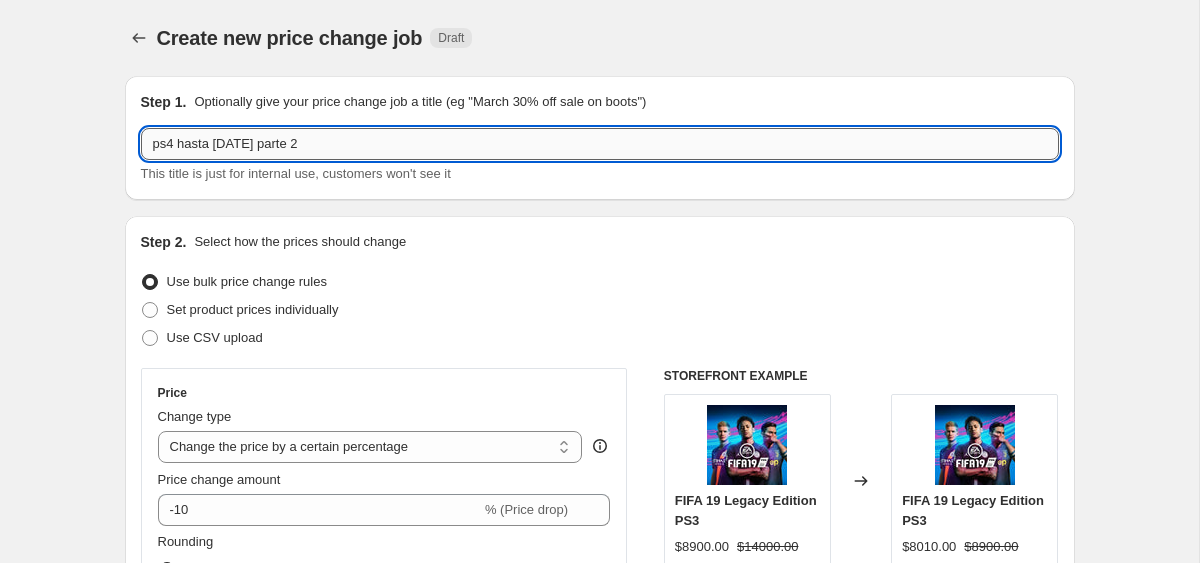 click on "ps4 hasta [DATE] parte 2" at bounding box center [600, 144] 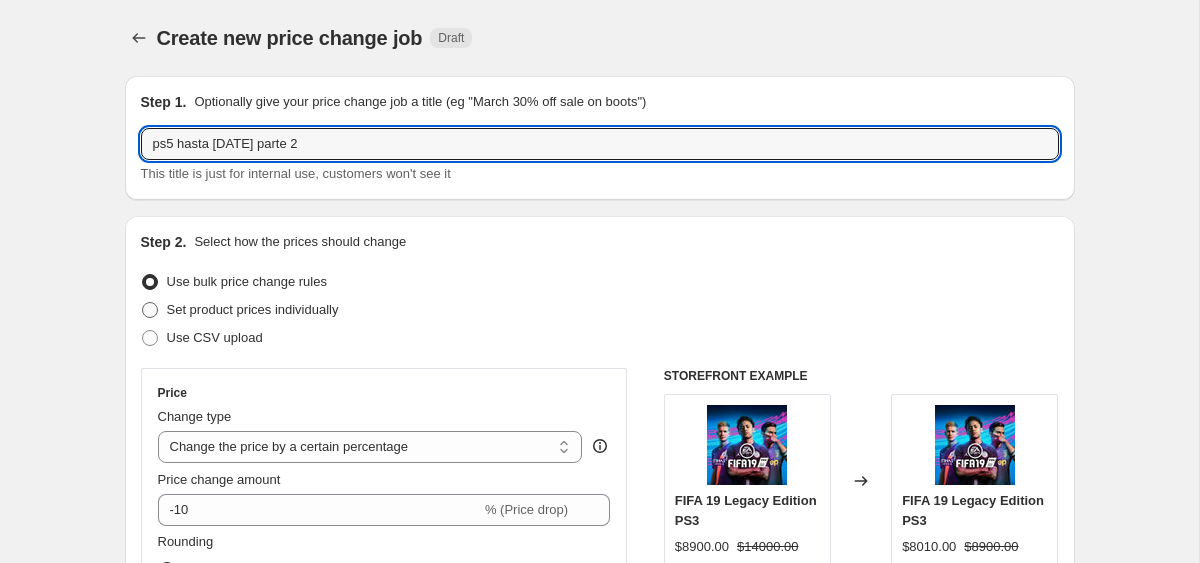 type on "ps5 hasta [DATE] parte 2" 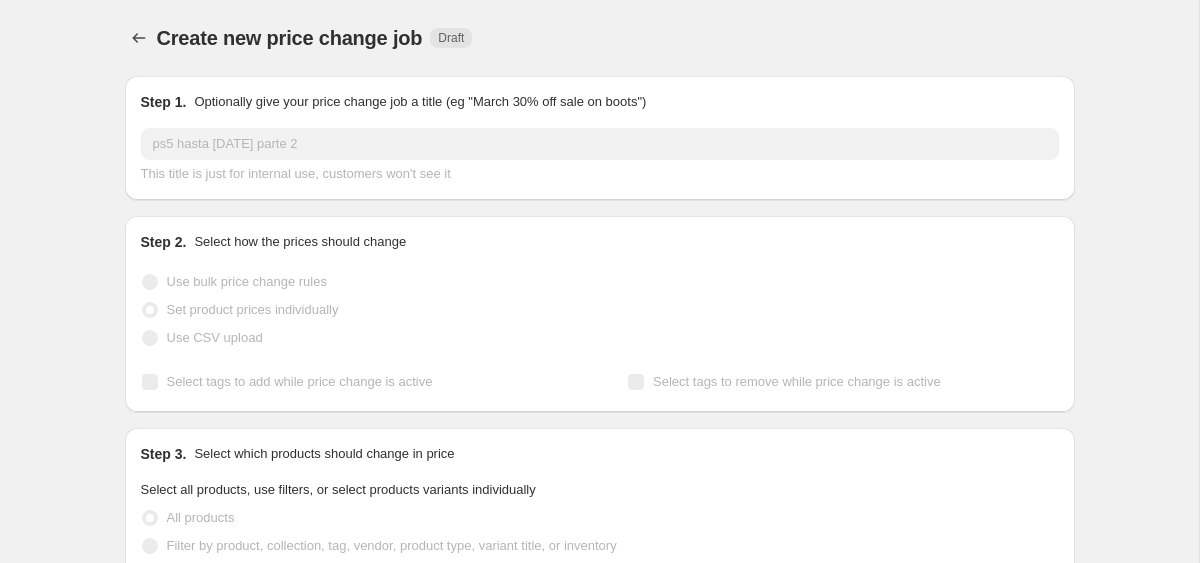 scroll, scrollTop: 173, scrollLeft: 0, axis: vertical 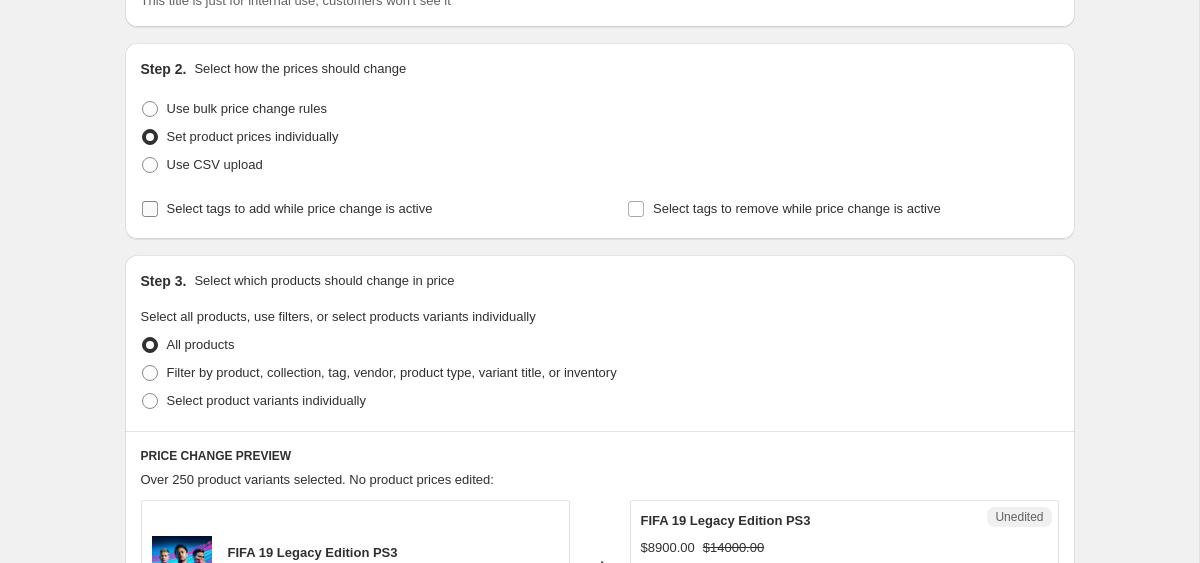 click on "Select tags to add while price change is active" at bounding box center [300, 208] 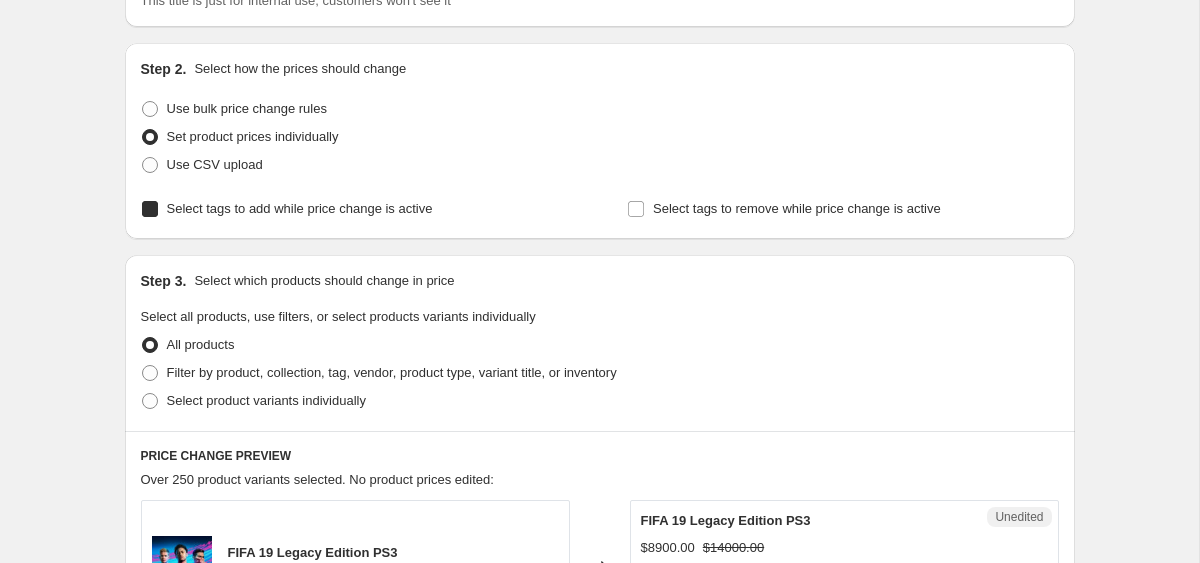 checkbox on "true" 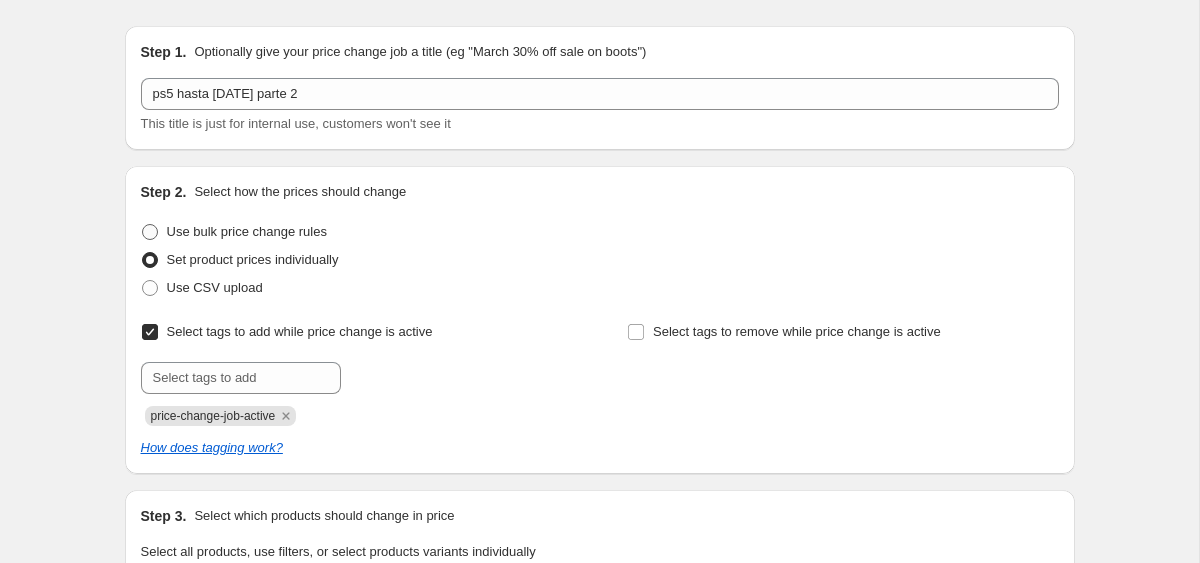 scroll, scrollTop: 0, scrollLeft: 0, axis: both 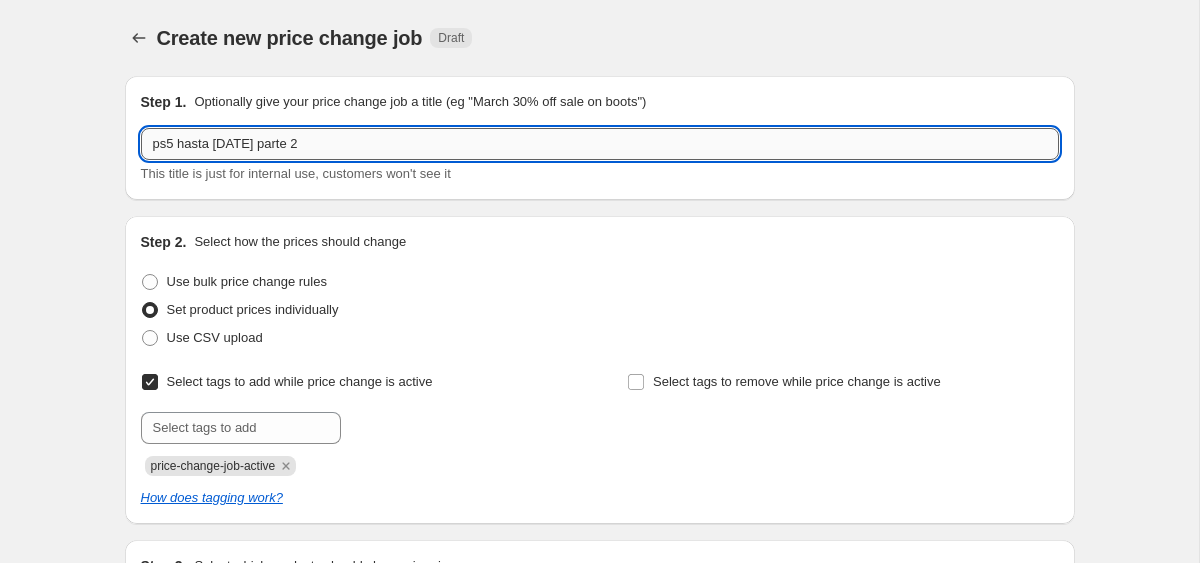 click on "ps5 hasta [DATE] parte 2" at bounding box center [600, 144] 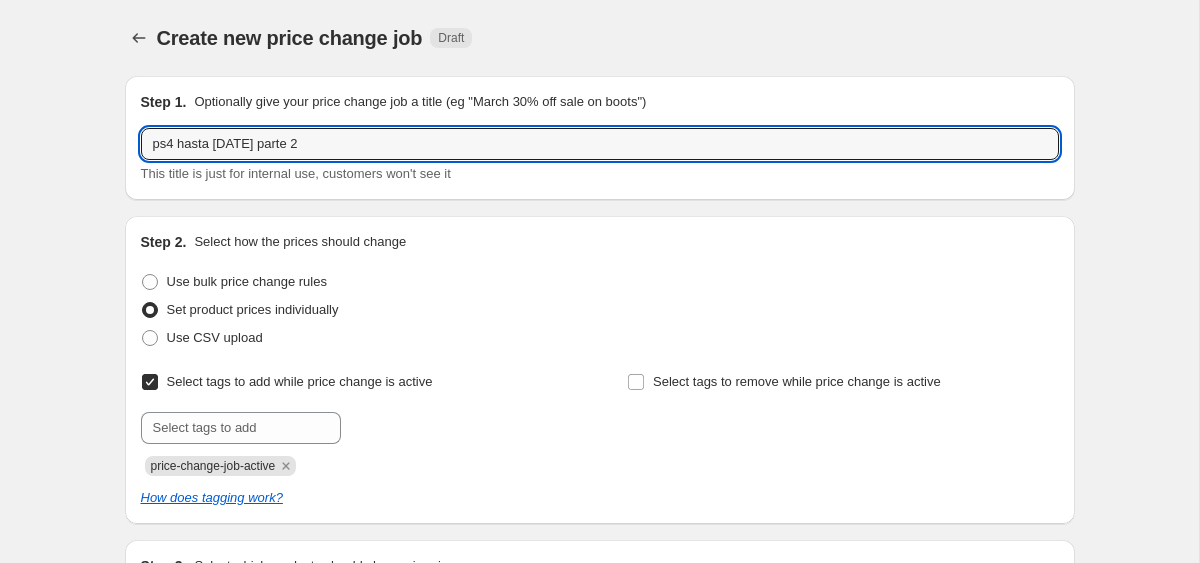 scroll, scrollTop: 36, scrollLeft: 0, axis: vertical 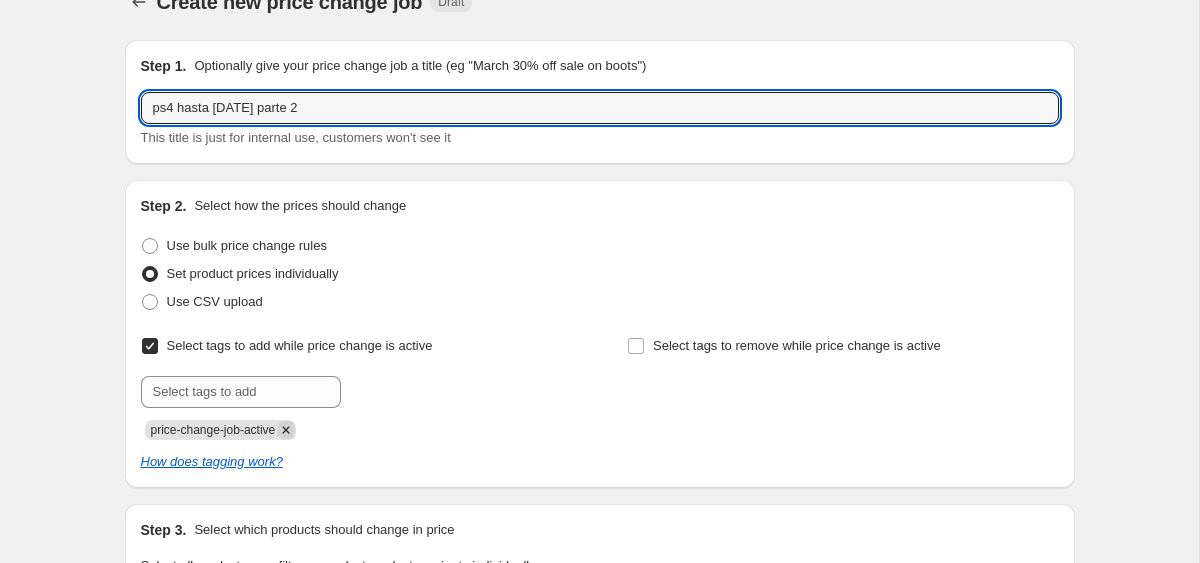 type on "ps4 hasta [DATE] parte 2" 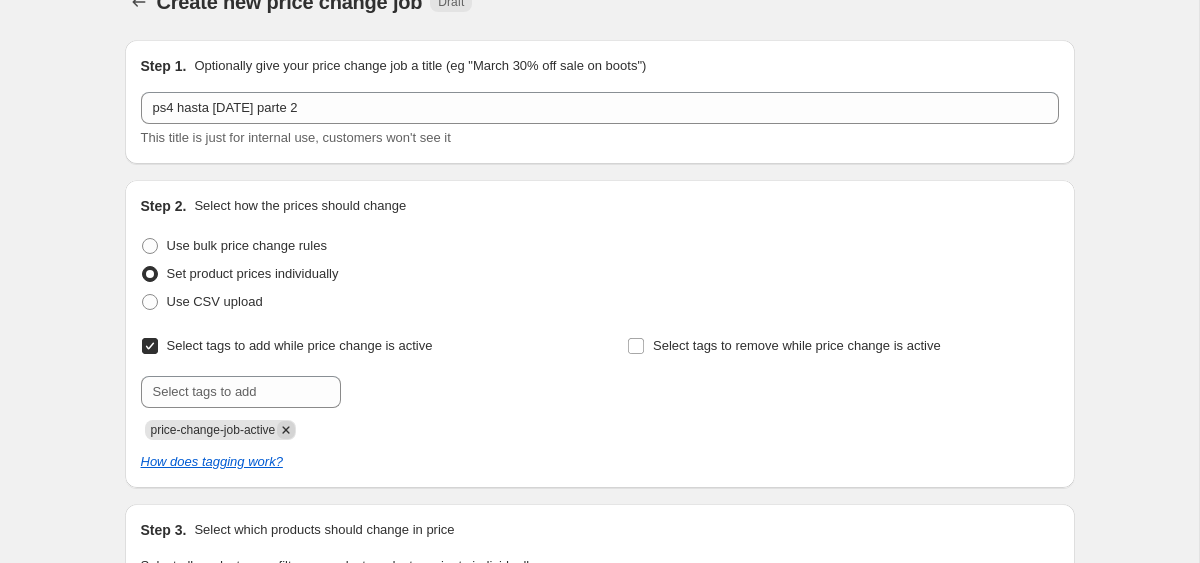 click 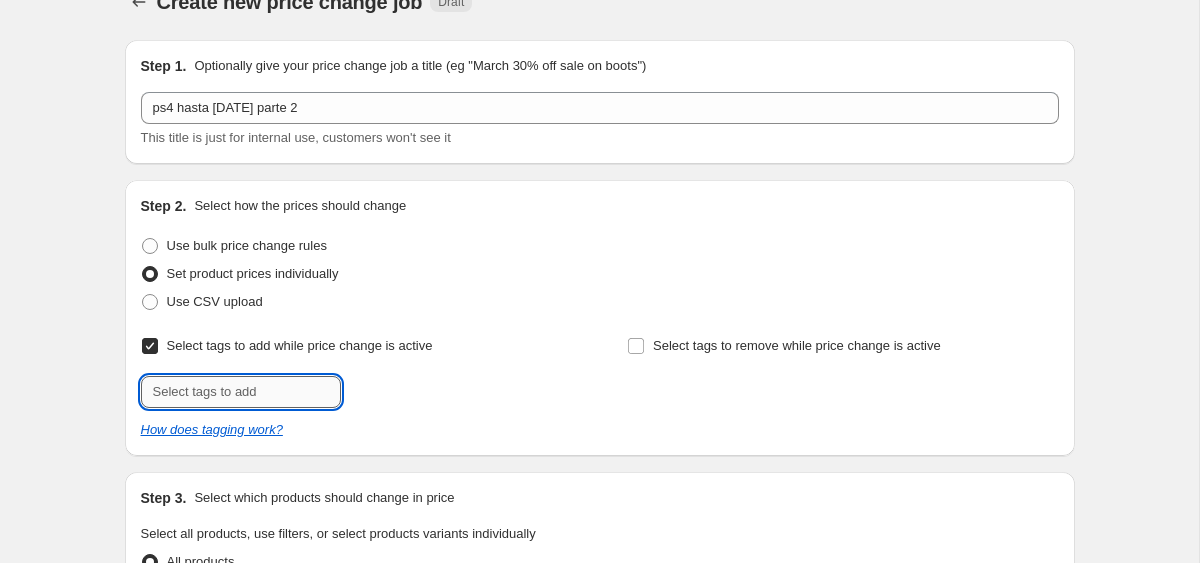 click at bounding box center [241, 392] 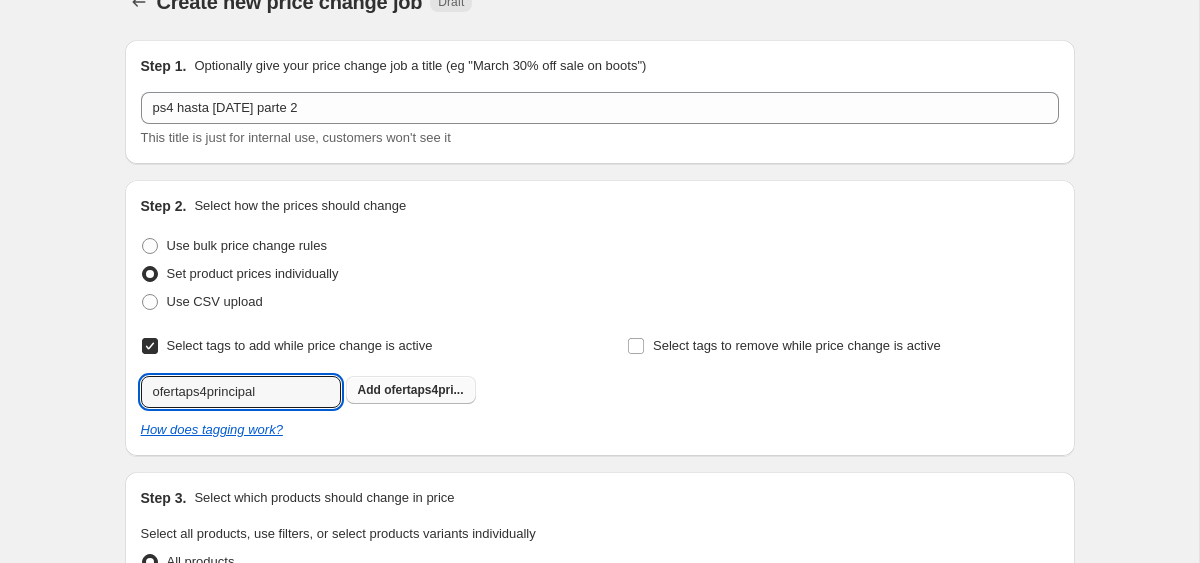 type on "ofertaps4principal" 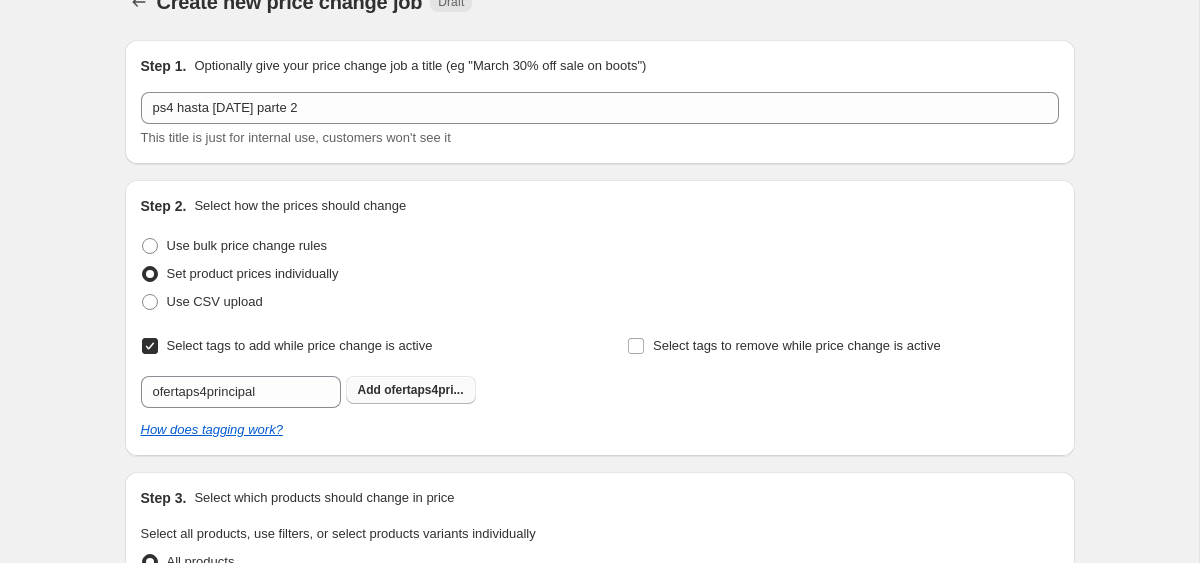 click on "ofertaps4pri..." at bounding box center (423, 390) 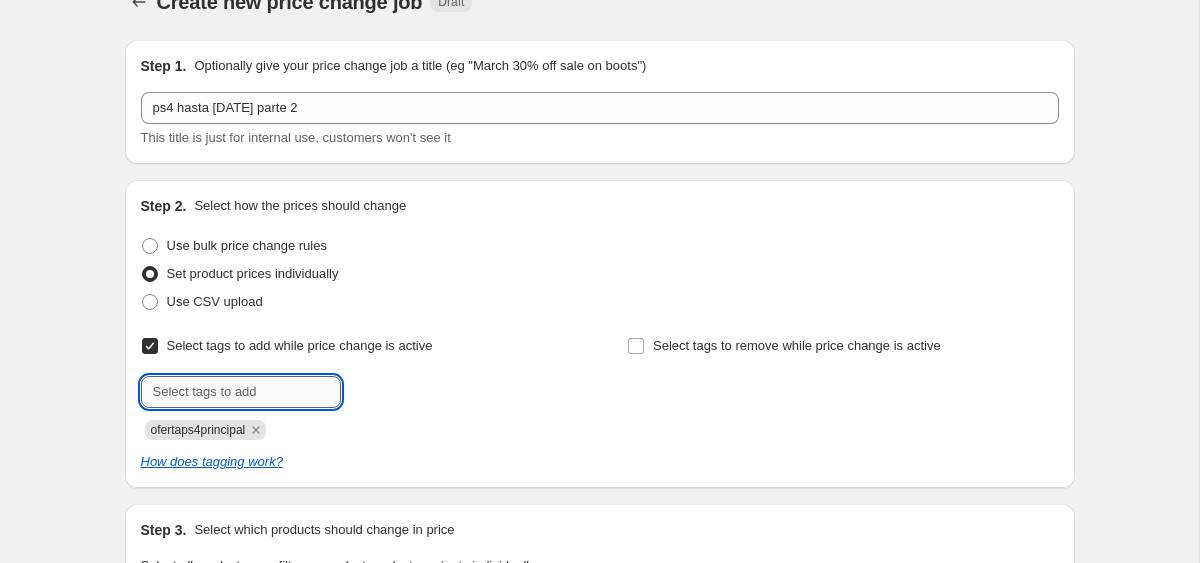click at bounding box center (241, 392) 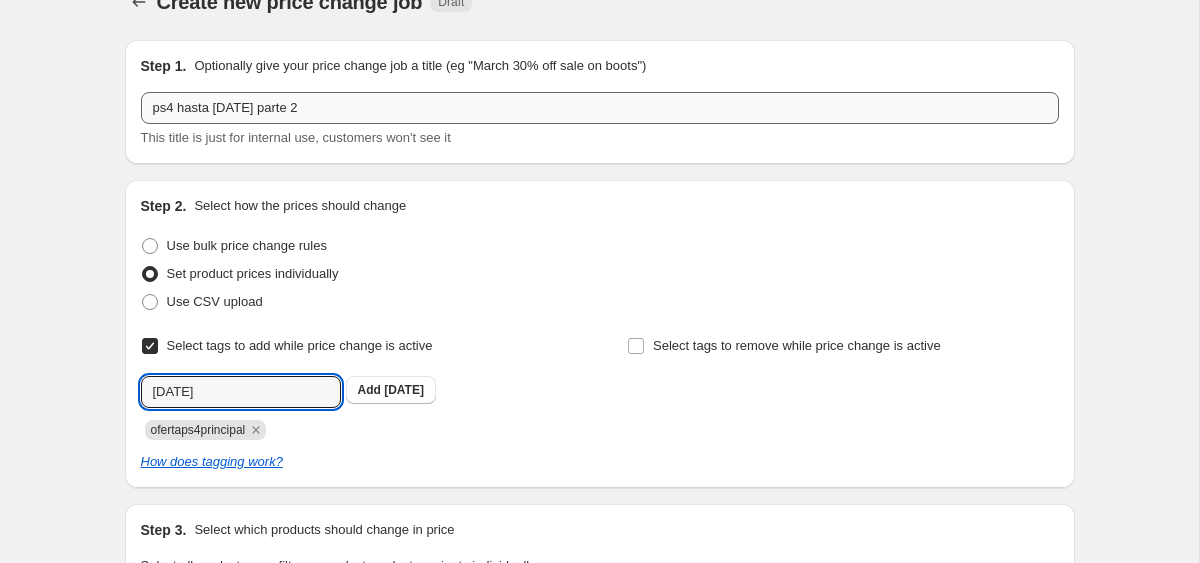 type on "[DATE]" 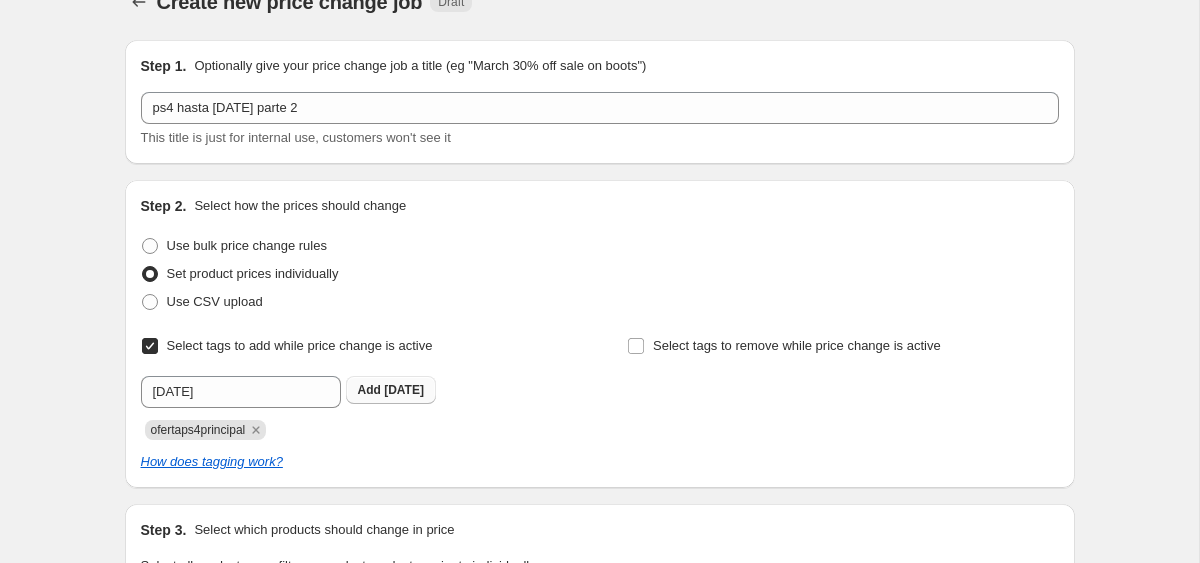 click on "[DATE]" at bounding box center [404, 390] 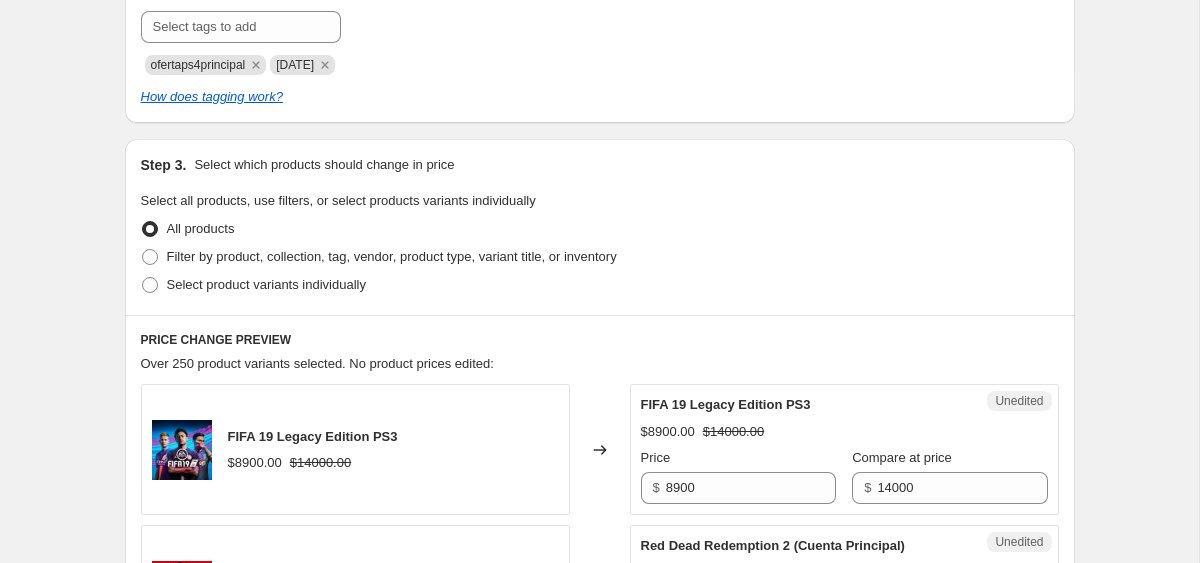 scroll, scrollTop: 440, scrollLeft: 0, axis: vertical 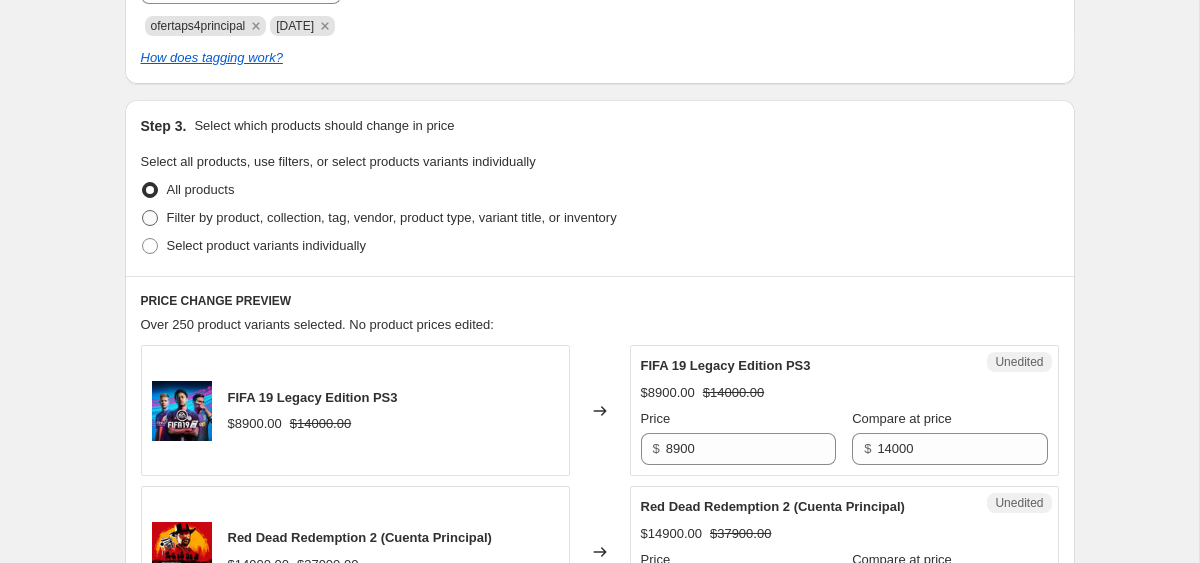 click on "Filter by product, collection, tag, vendor, product type, variant title, or inventory" at bounding box center (392, 217) 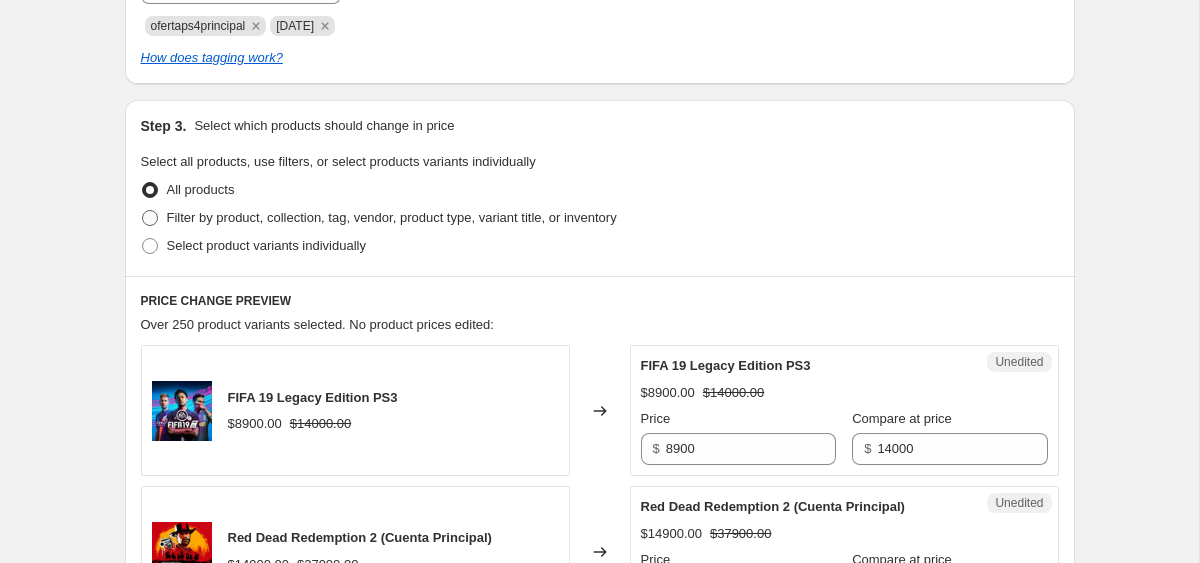radio on "true" 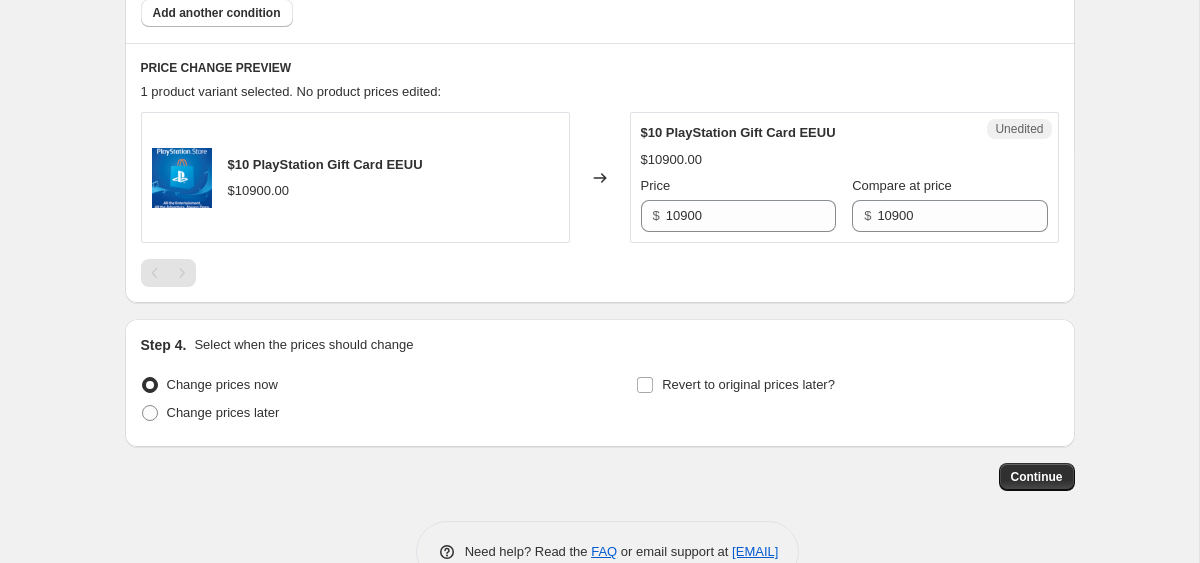 scroll, scrollTop: 897, scrollLeft: 0, axis: vertical 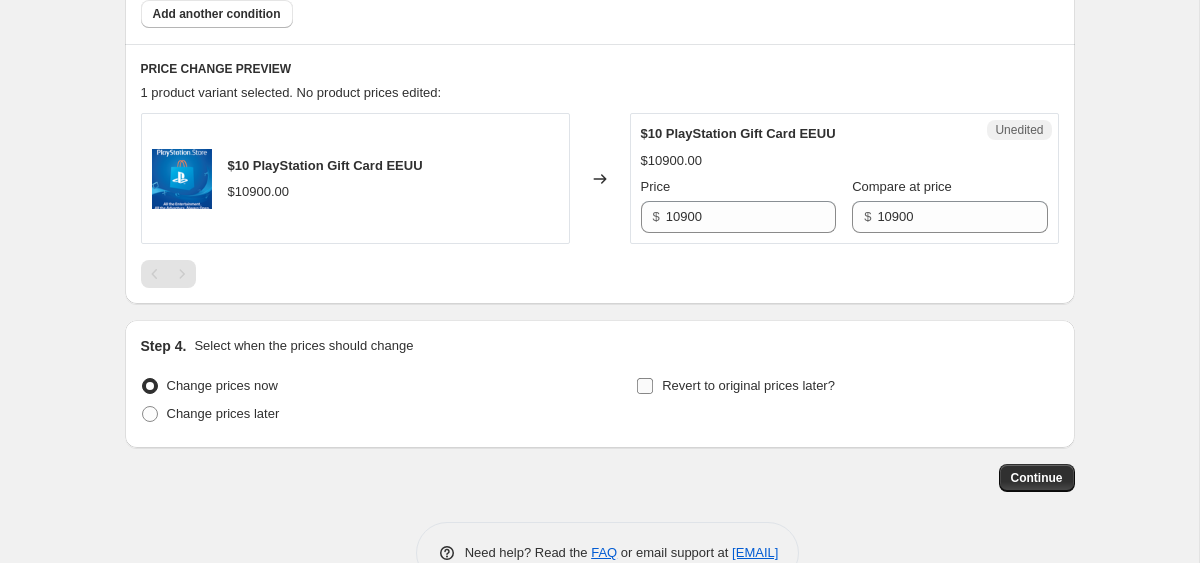 click on "Revert to original prices later?" at bounding box center [748, 385] 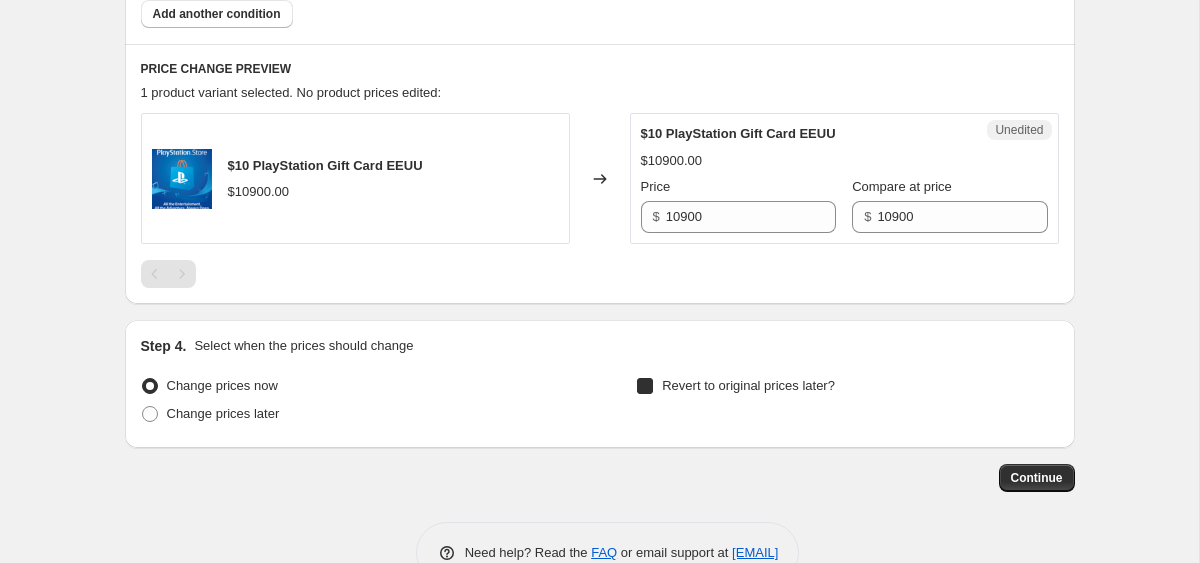 checkbox on "true" 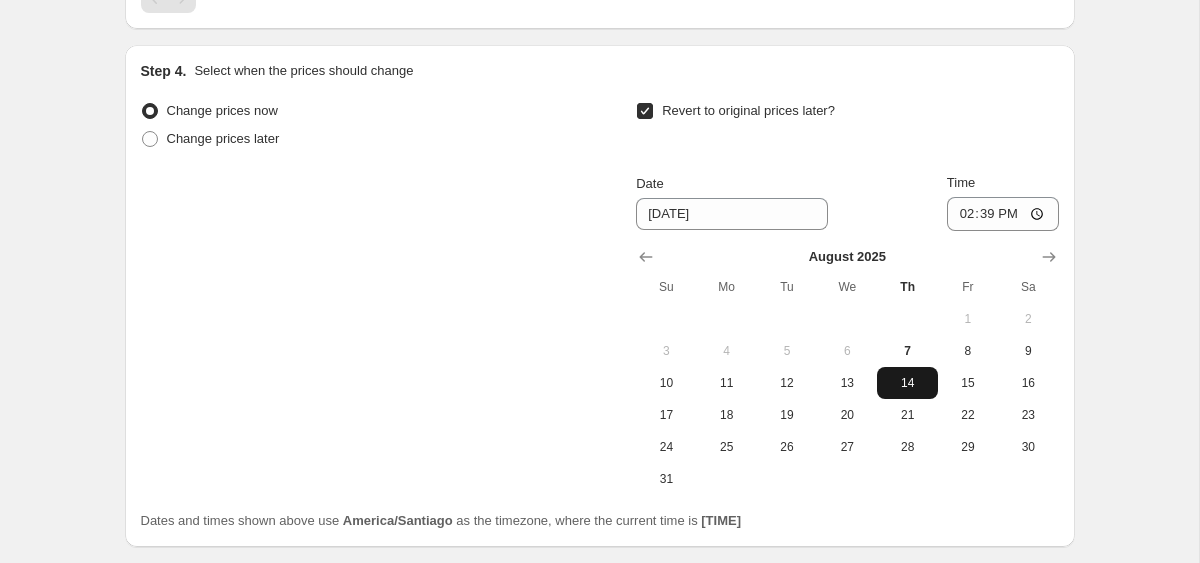 scroll, scrollTop: 1212, scrollLeft: 0, axis: vertical 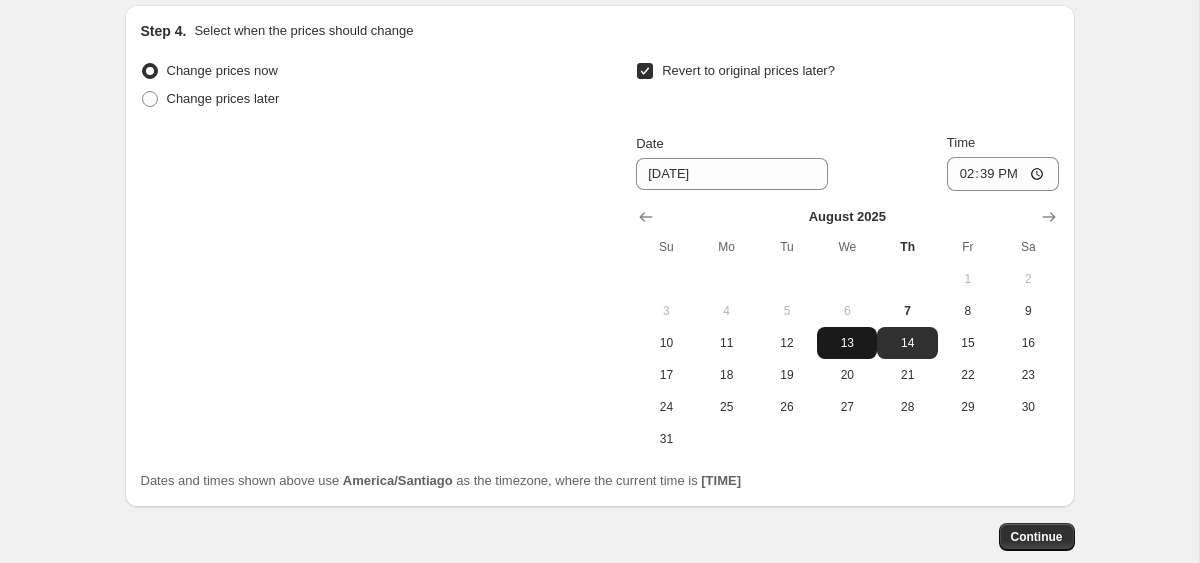 click on "13" at bounding box center (847, 343) 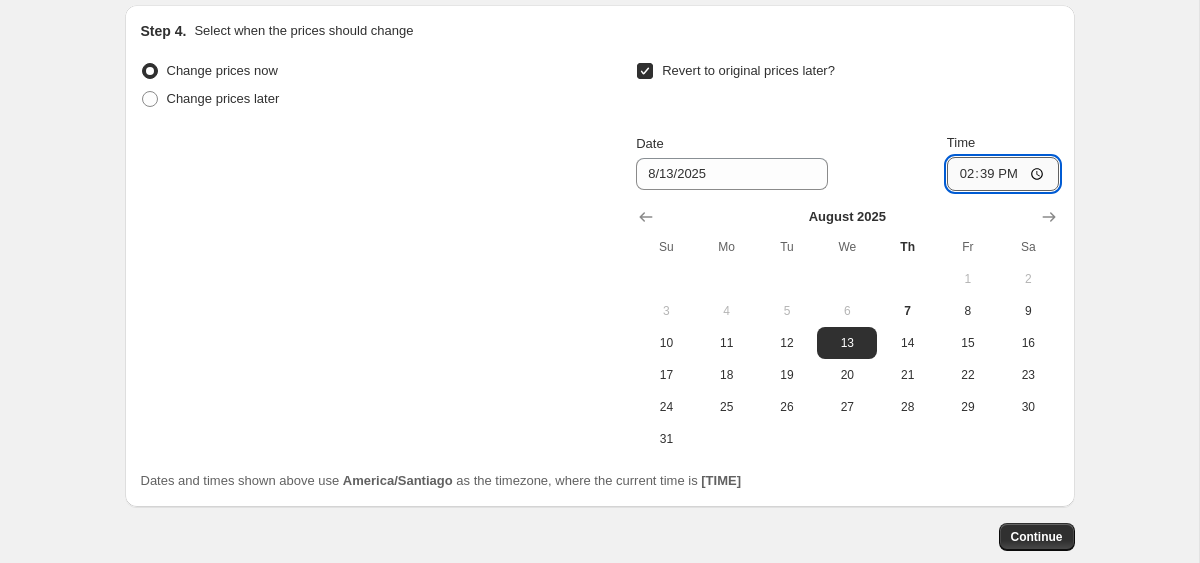 click on "14:39" at bounding box center [1003, 174] 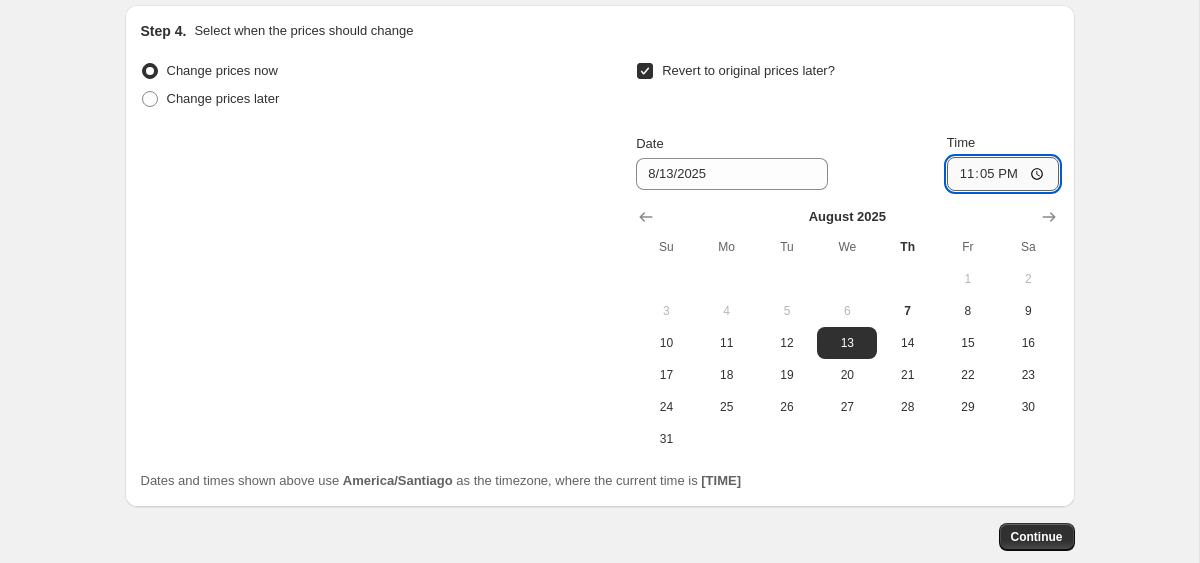 type on "23:59" 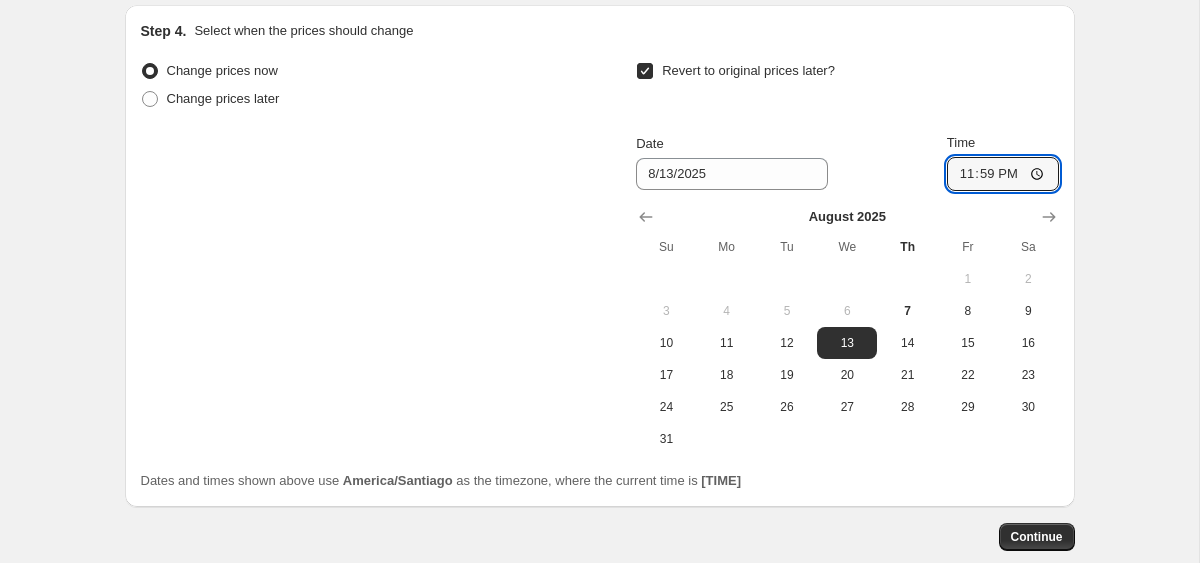 click on "Revert to original prices later?" at bounding box center (847, 87) 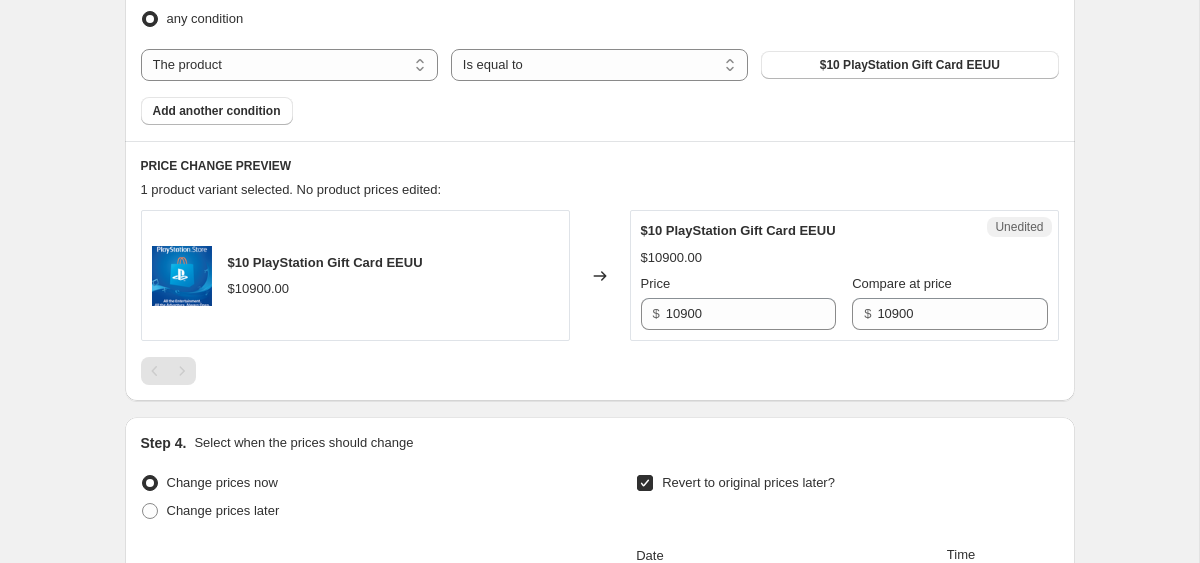 scroll, scrollTop: 802, scrollLeft: 0, axis: vertical 